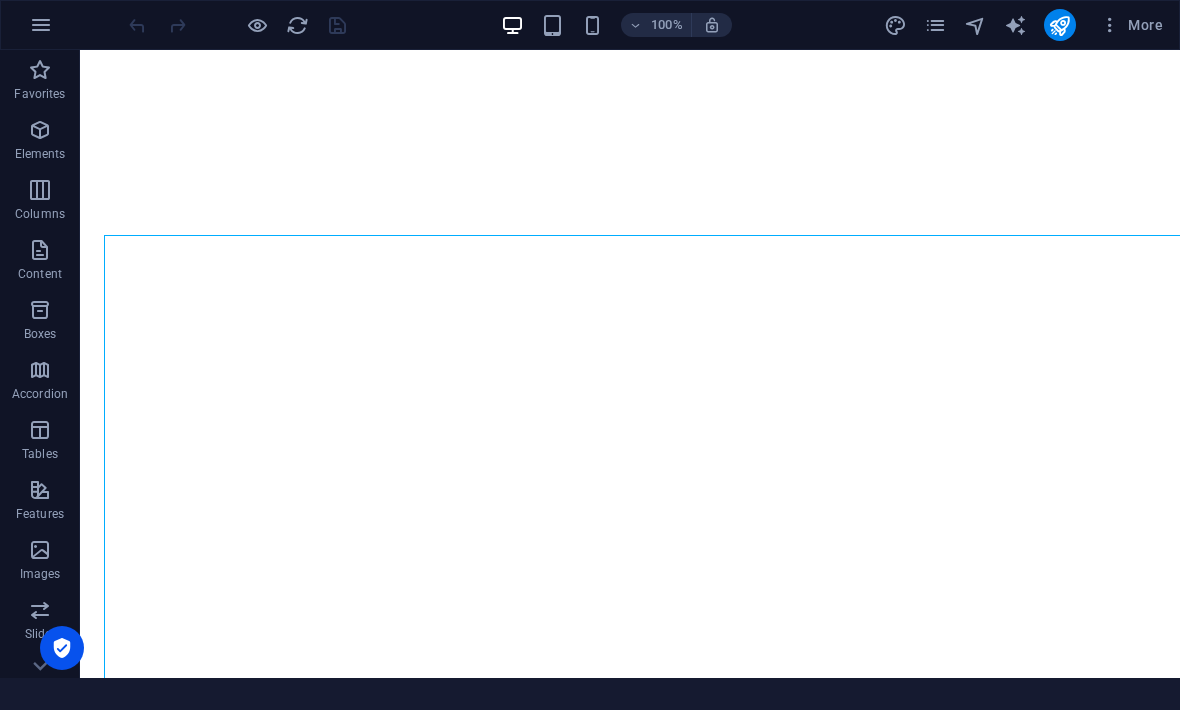 scroll, scrollTop: 0, scrollLeft: 0, axis: both 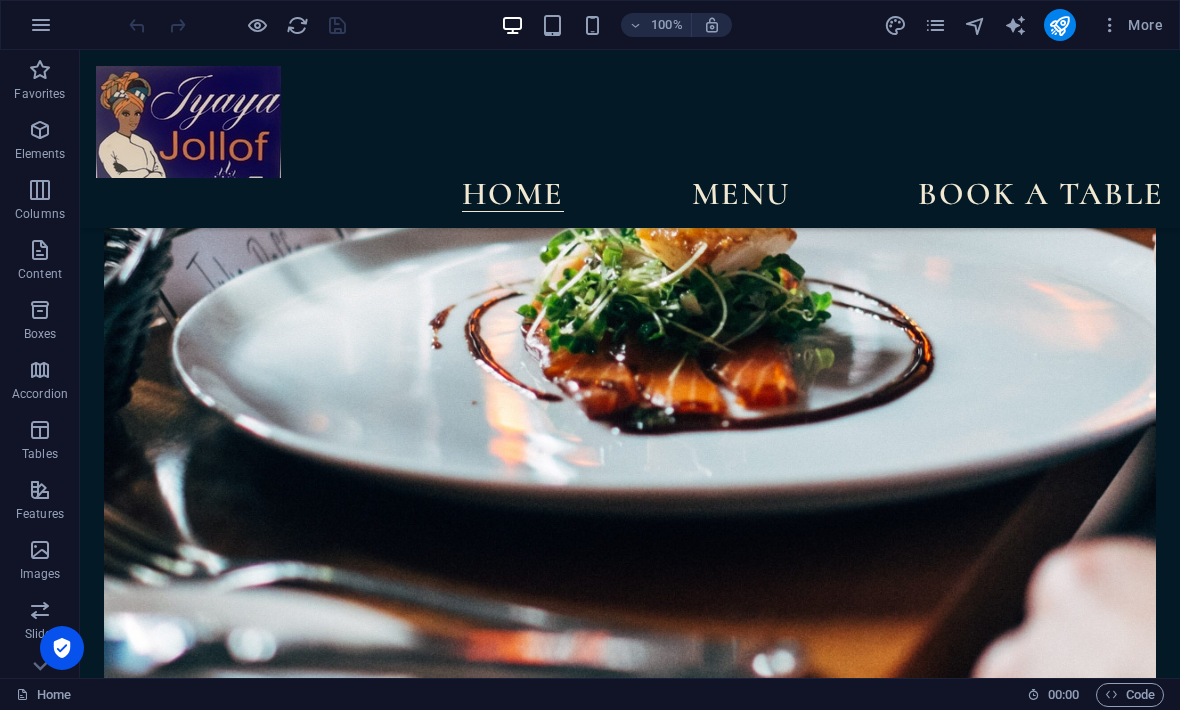 click on "Legal Notice Privacy Policy Refund Policy" at bounding box center [248, 12345] 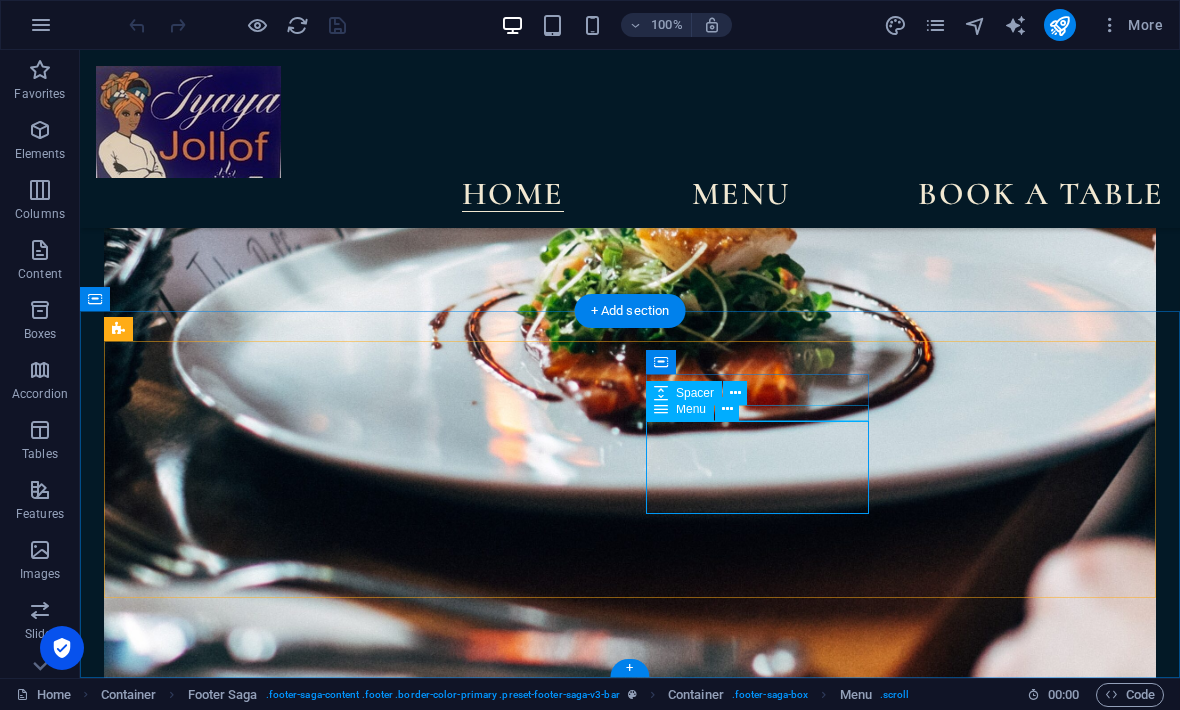 click at bounding box center [727, 409] 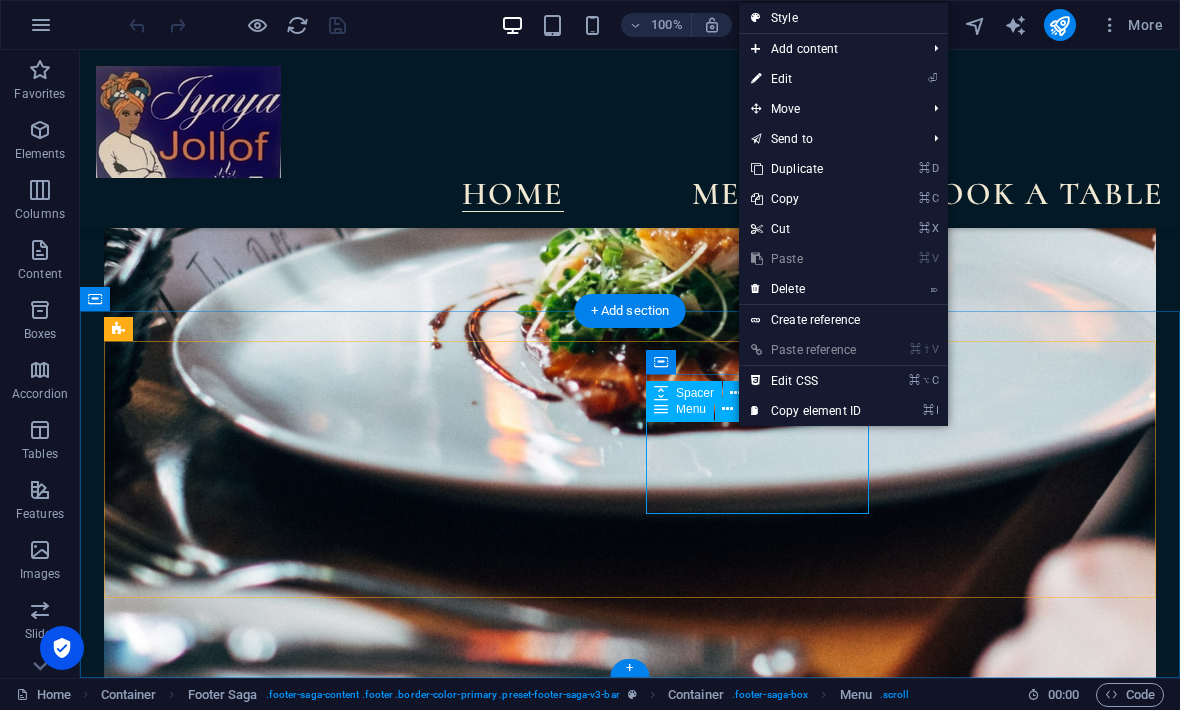 click on "⏎  Edit" at bounding box center (806, 79) 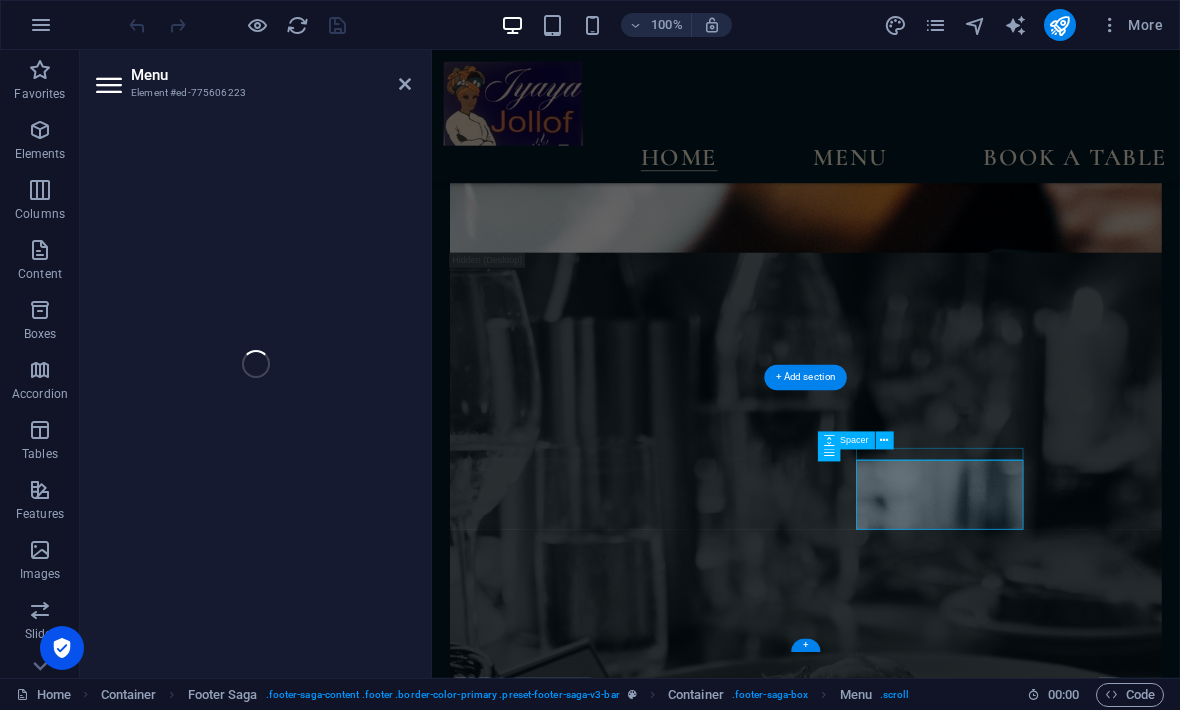 scroll, scrollTop: 8394, scrollLeft: 0, axis: vertical 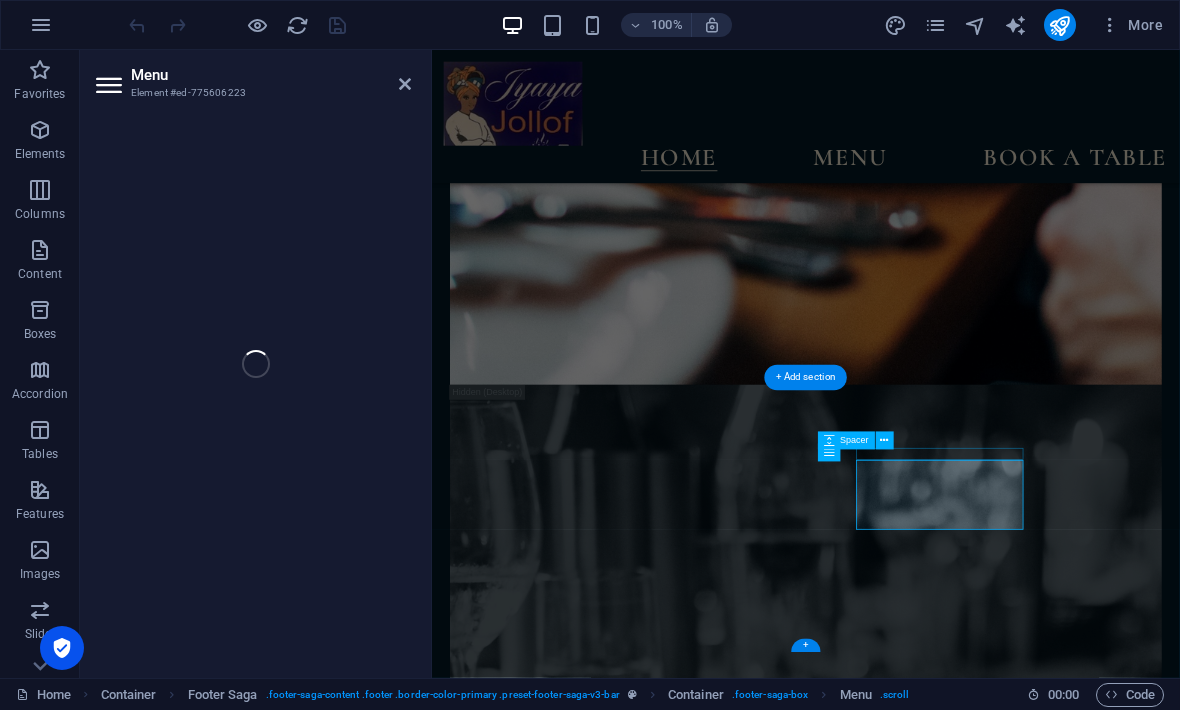 select on "3" 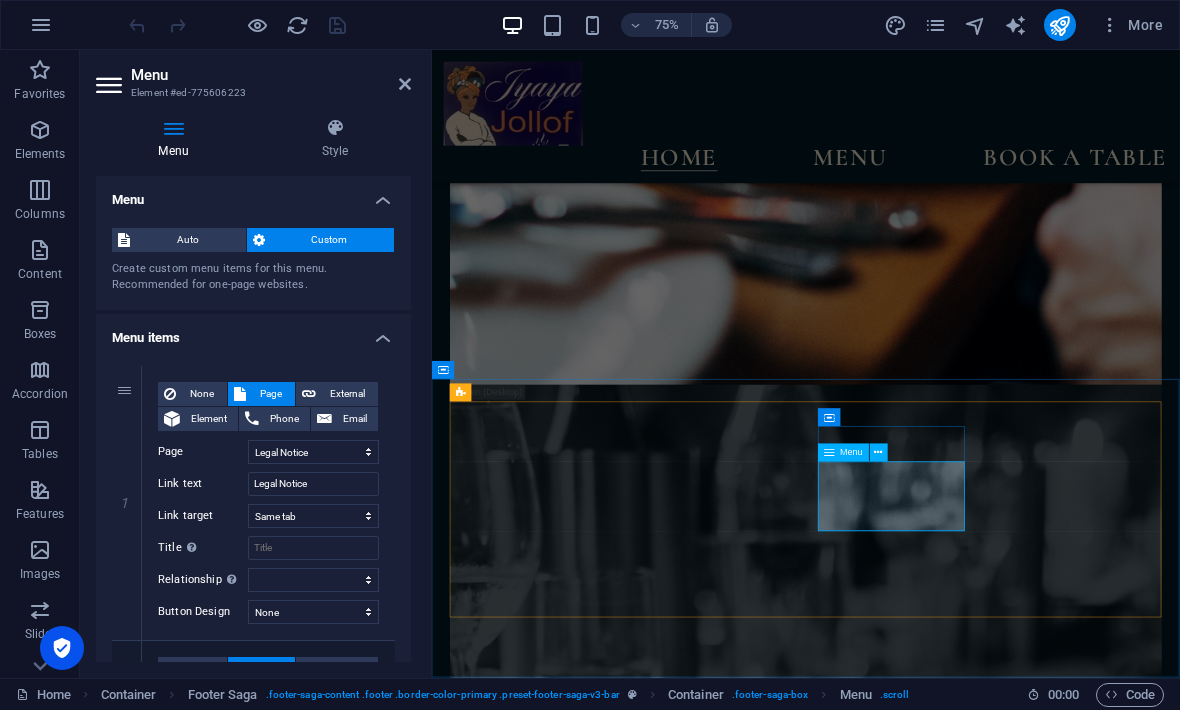 click on "Legal Notice Privacy Policy Refund Policy" at bounding box center [587, 11636] 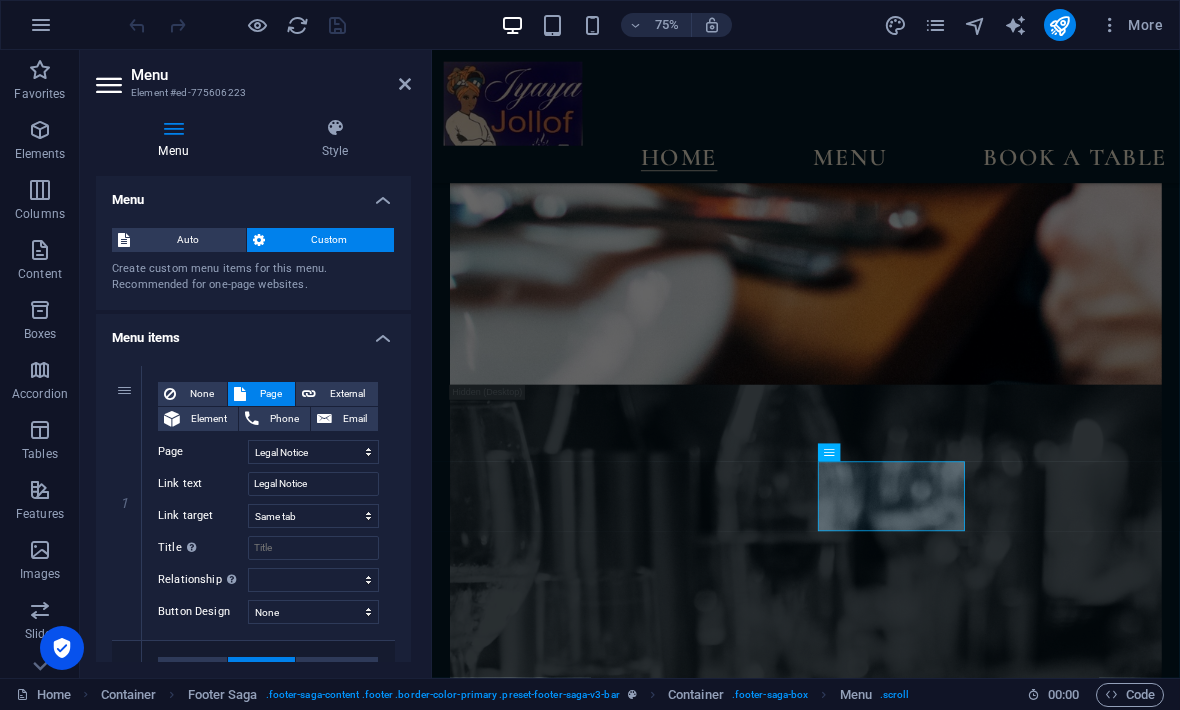 click on "External" at bounding box center [347, 394] 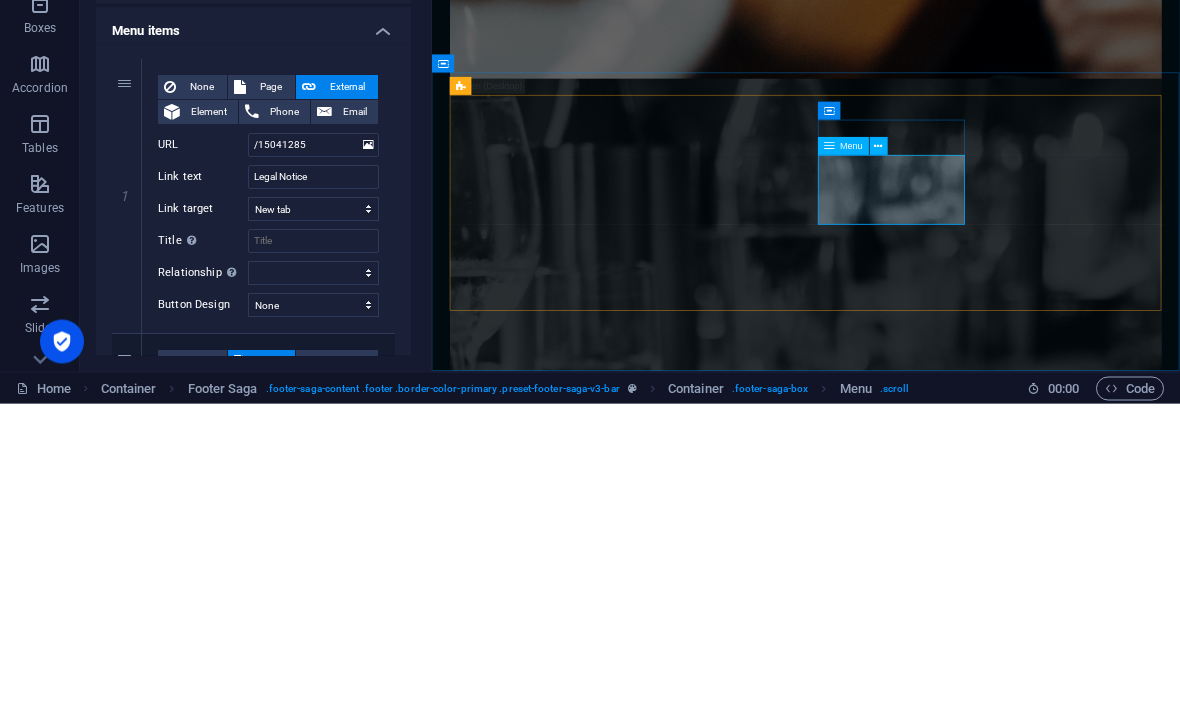 click on "Legal Notice Privacy Policy Refund Policy" at bounding box center (587, 11330) 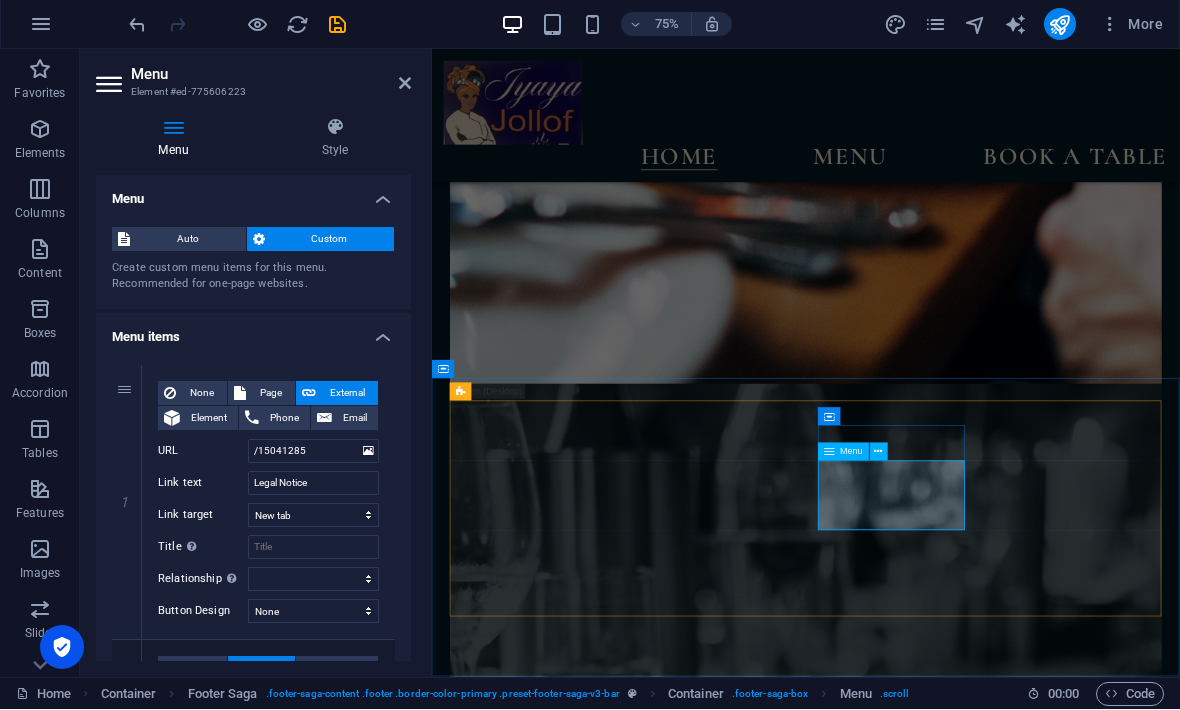 click on "Legal Notice Privacy Policy Refund Policy" at bounding box center [587, 11635] 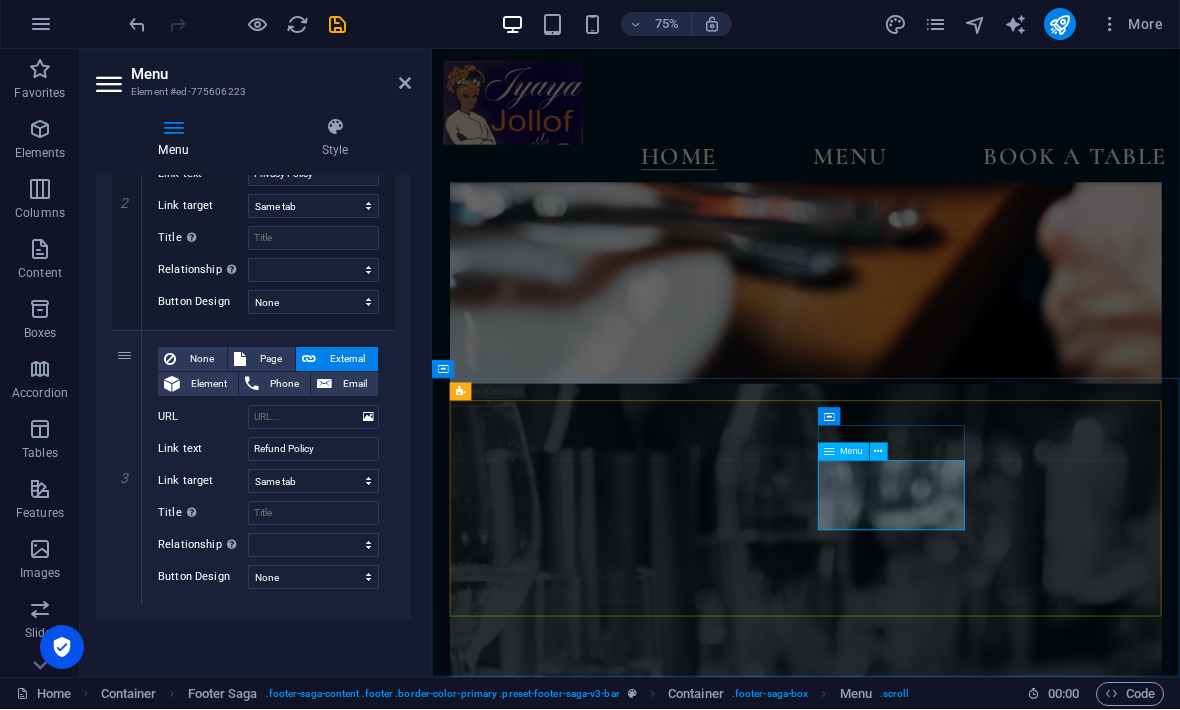 scroll, scrollTop: 585, scrollLeft: 0, axis: vertical 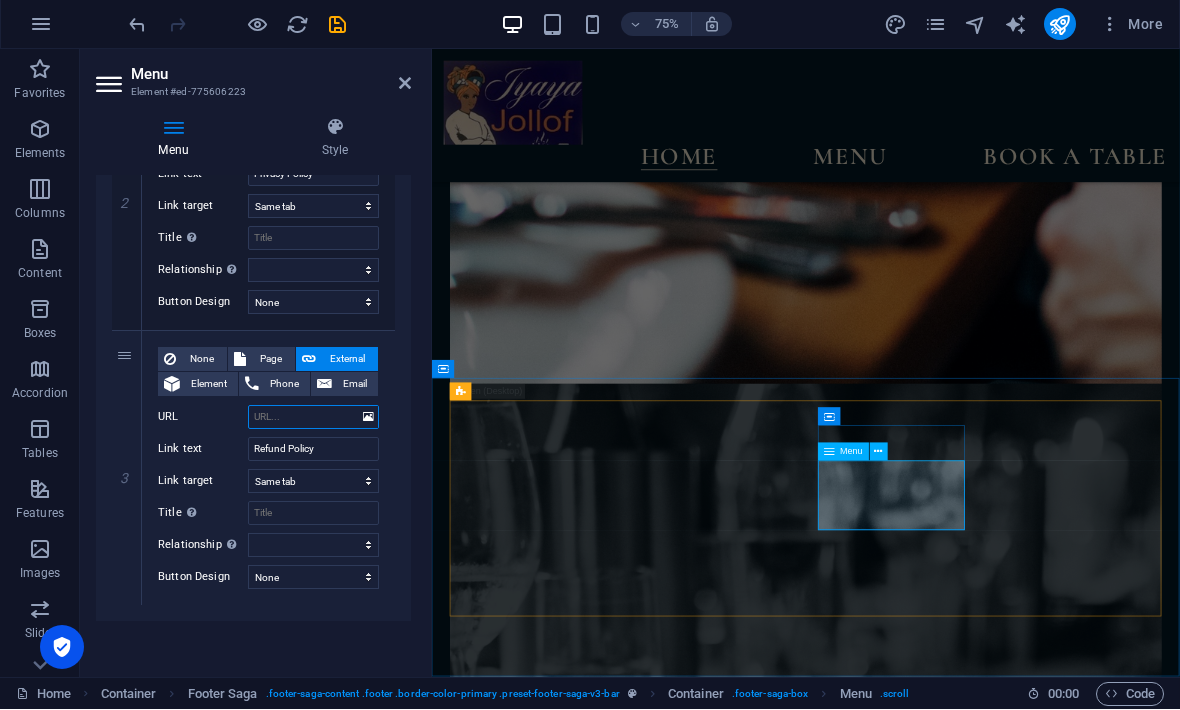click on "URL" at bounding box center [313, 418] 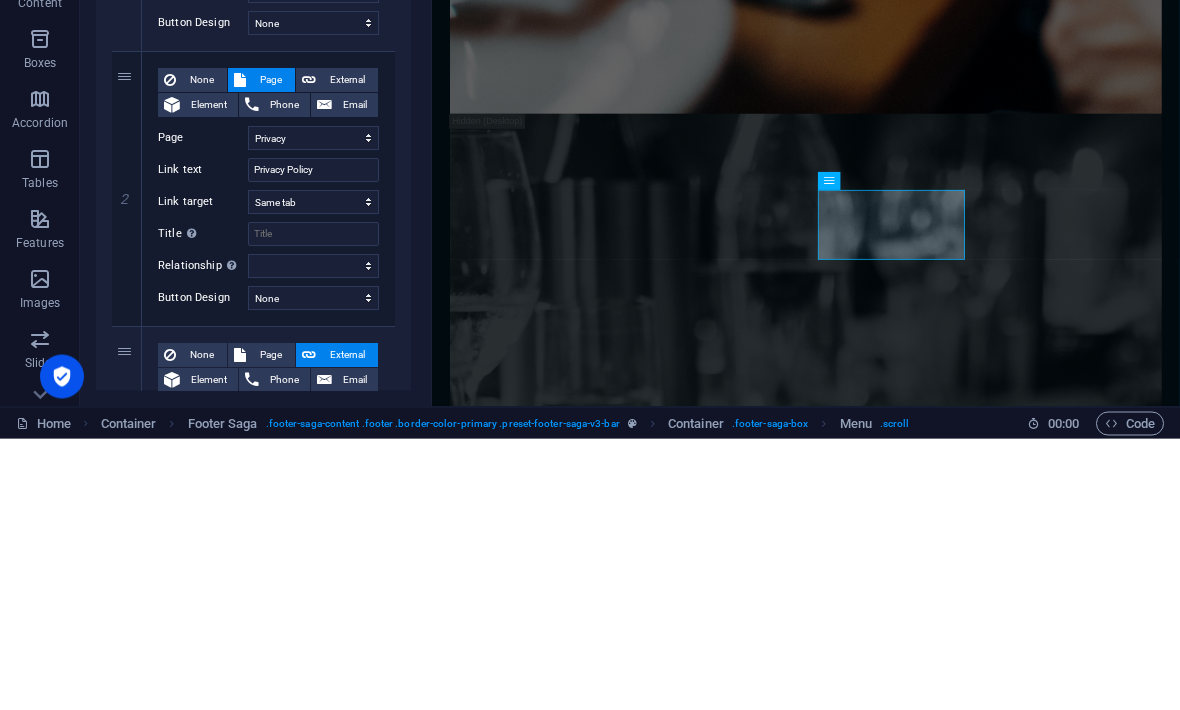 scroll, scrollTop: 296, scrollLeft: 0, axis: vertical 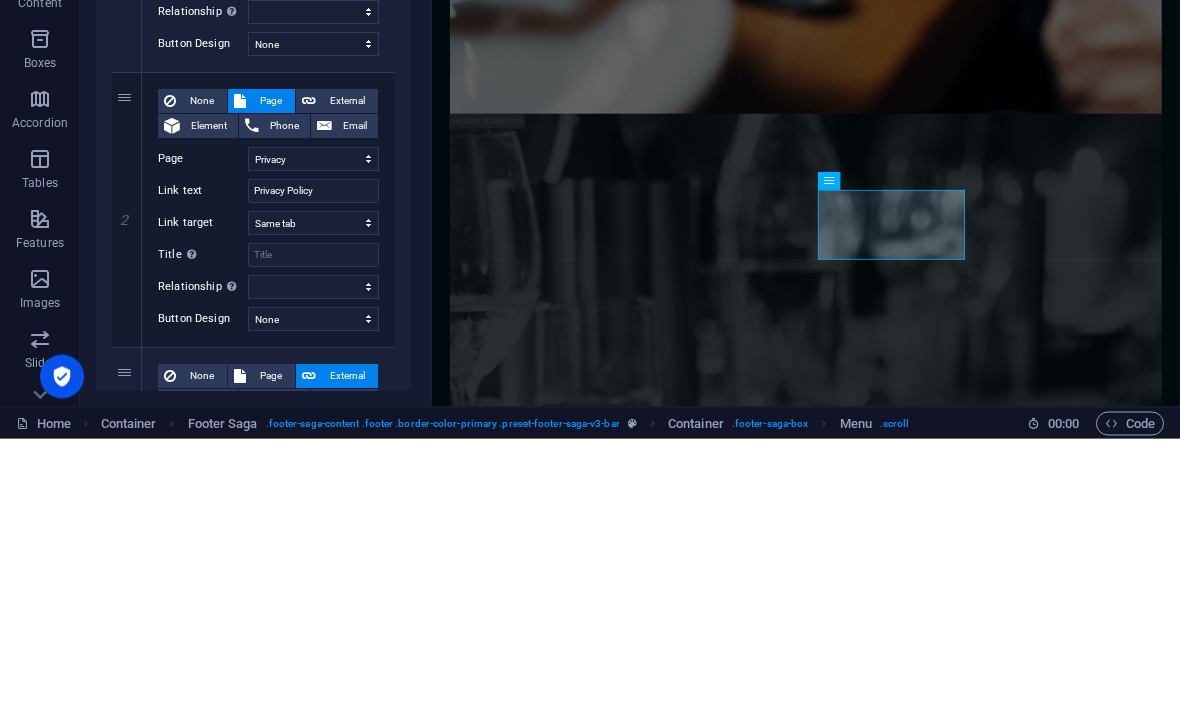 click on "External" at bounding box center (347, 373) 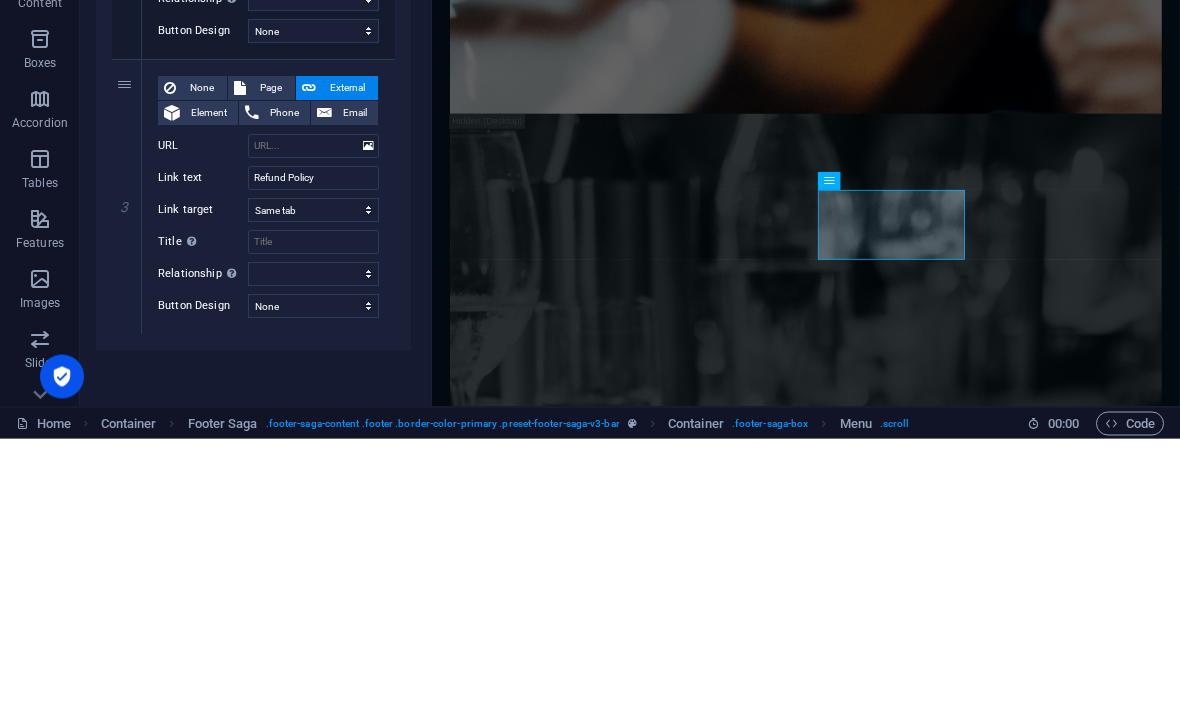 scroll, scrollTop: 585, scrollLeft: 0, axis: vertical 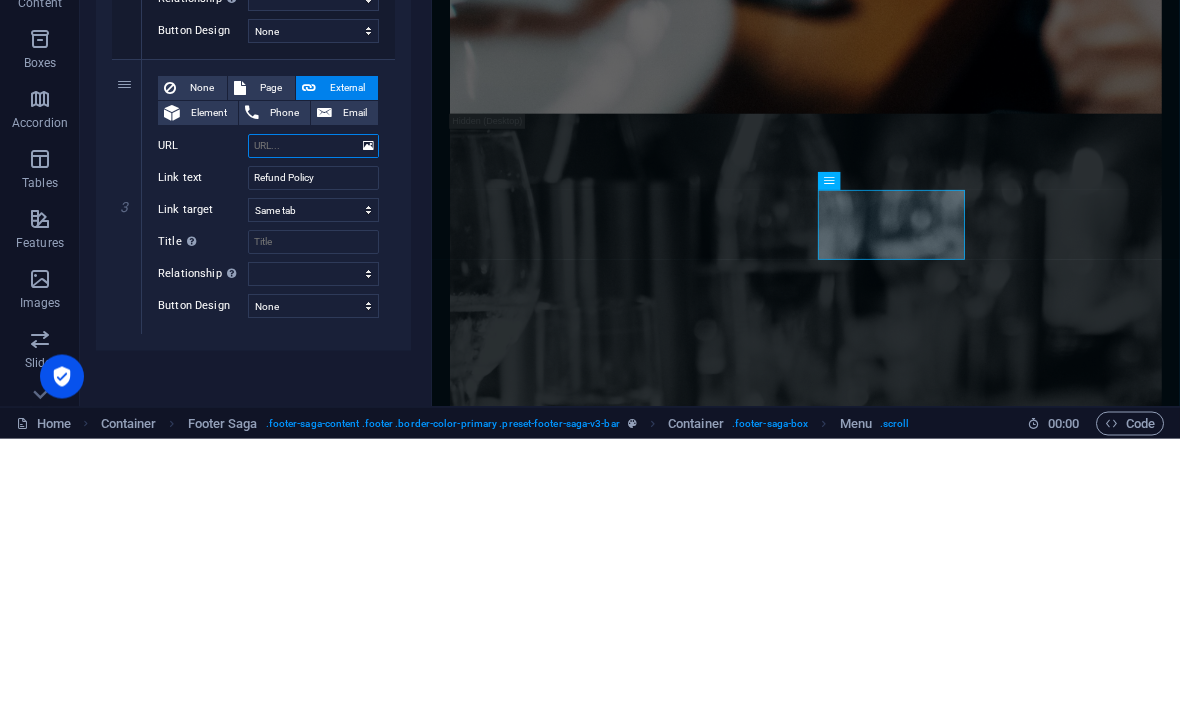 click on "URL" at bounding box center (313, 418) 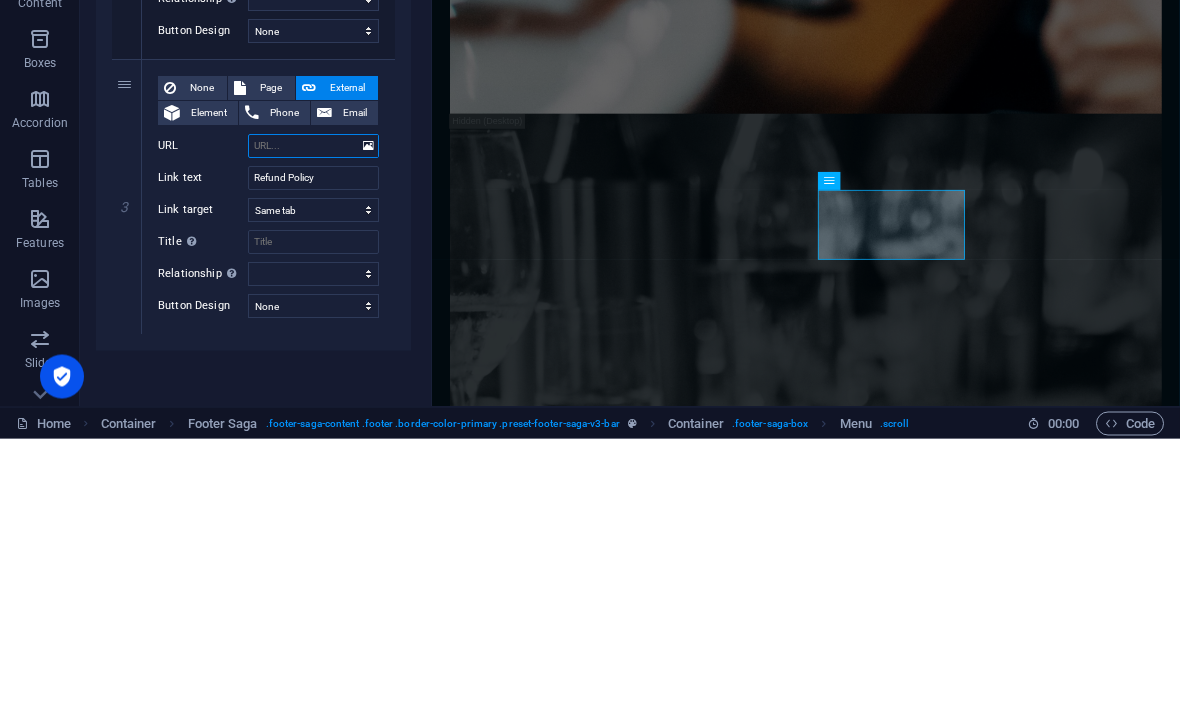 type on "1" 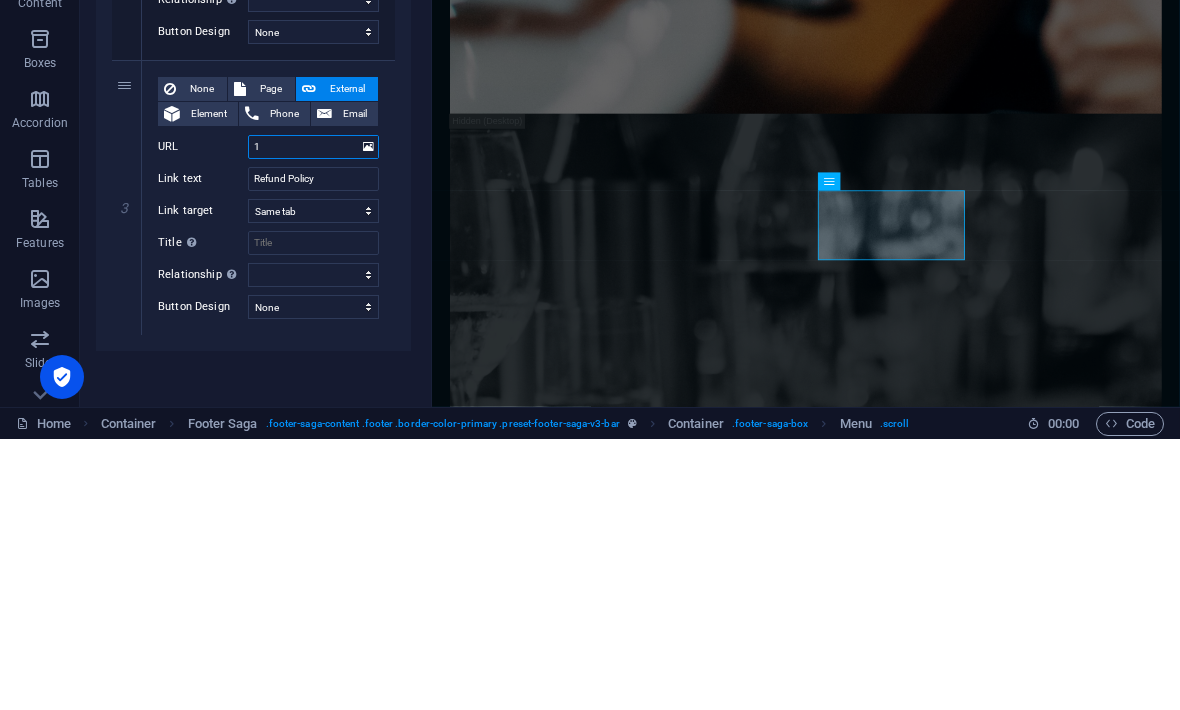 select 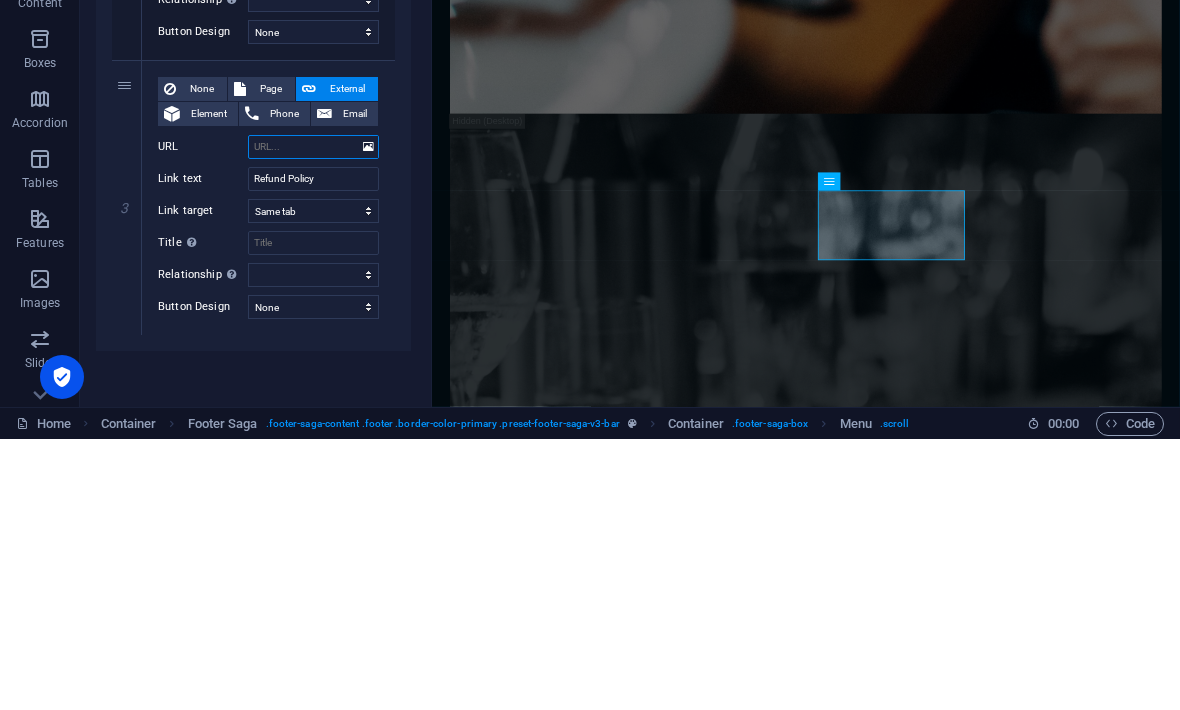 select 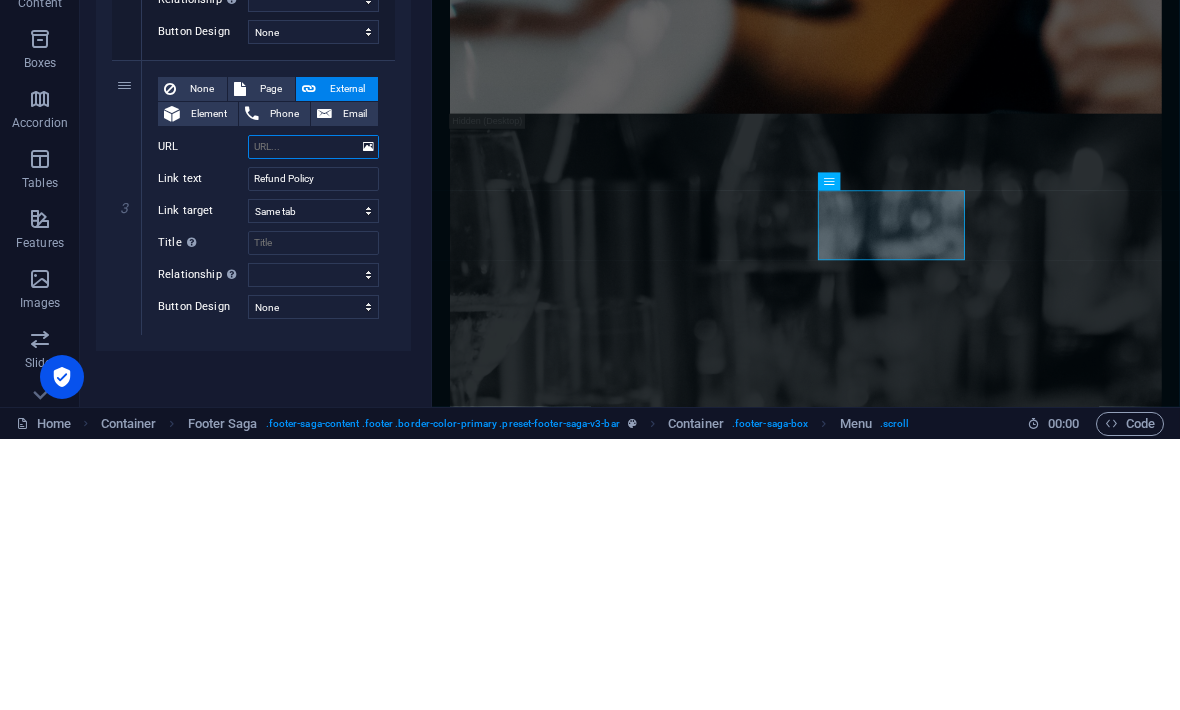 type on "/" 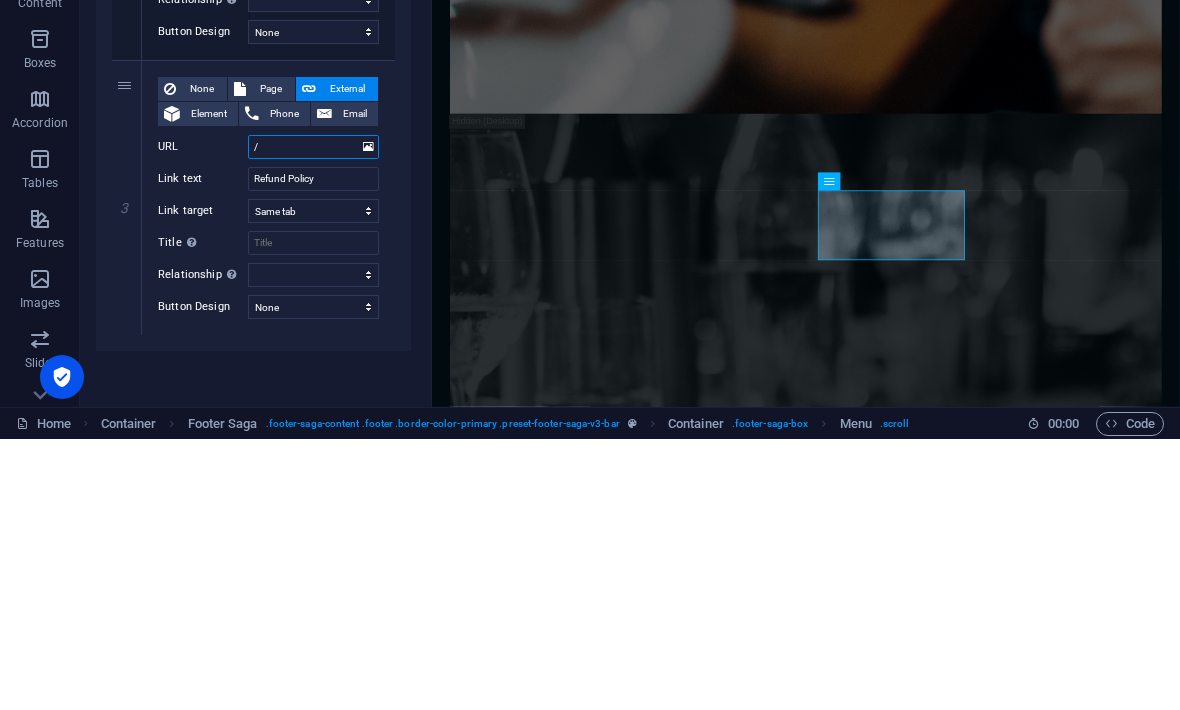 select 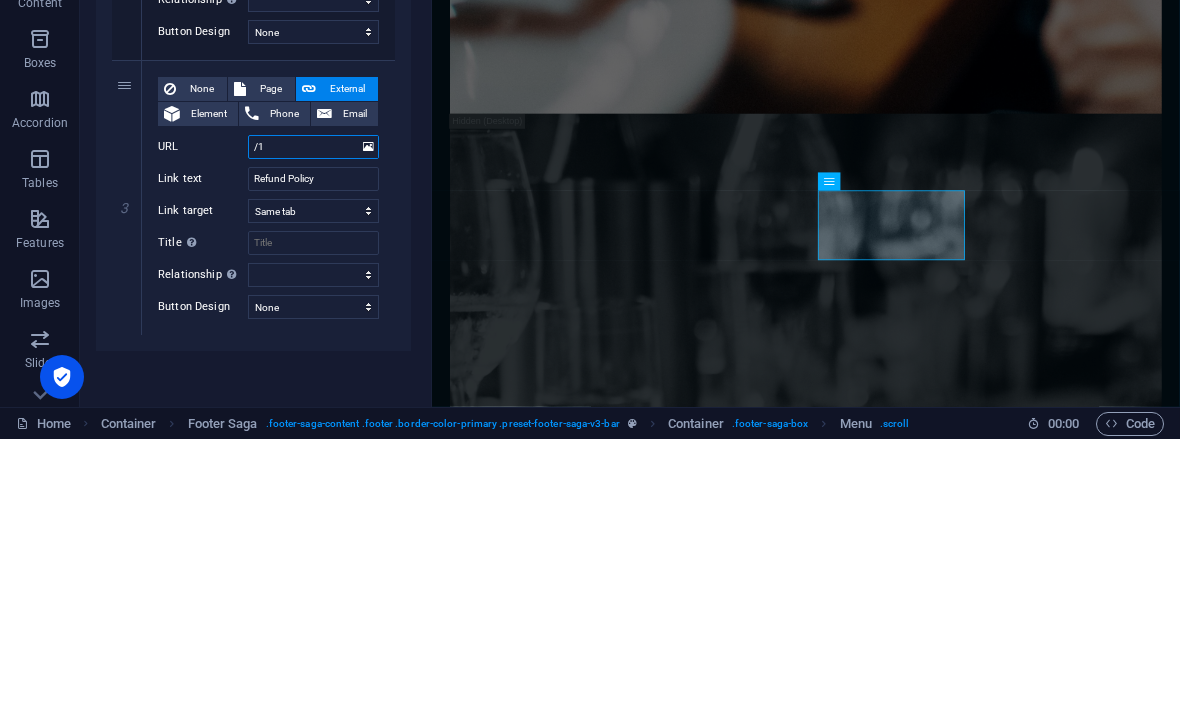 select 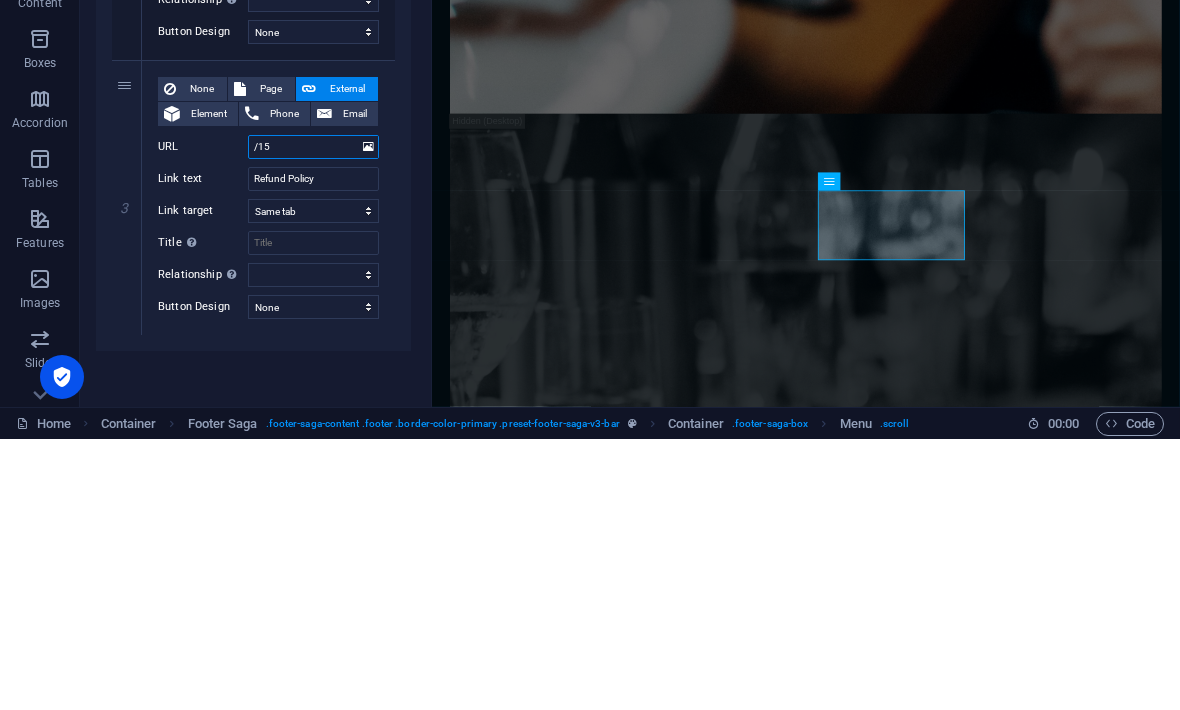 type on "/159" 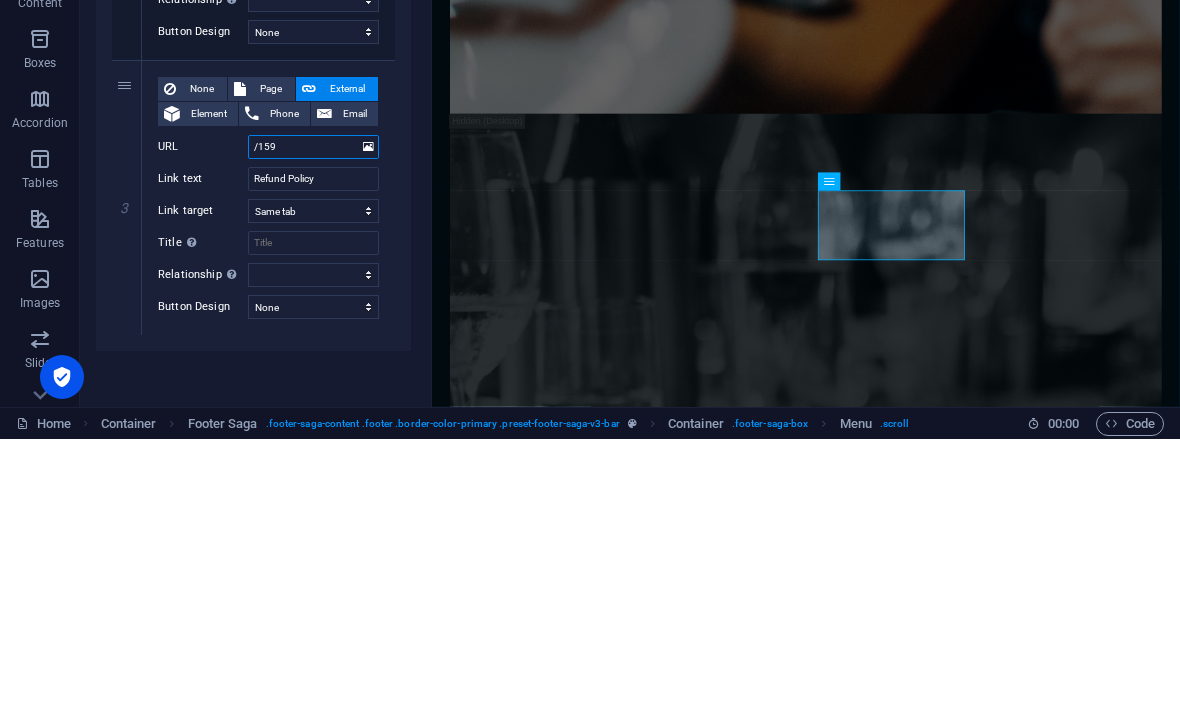 select 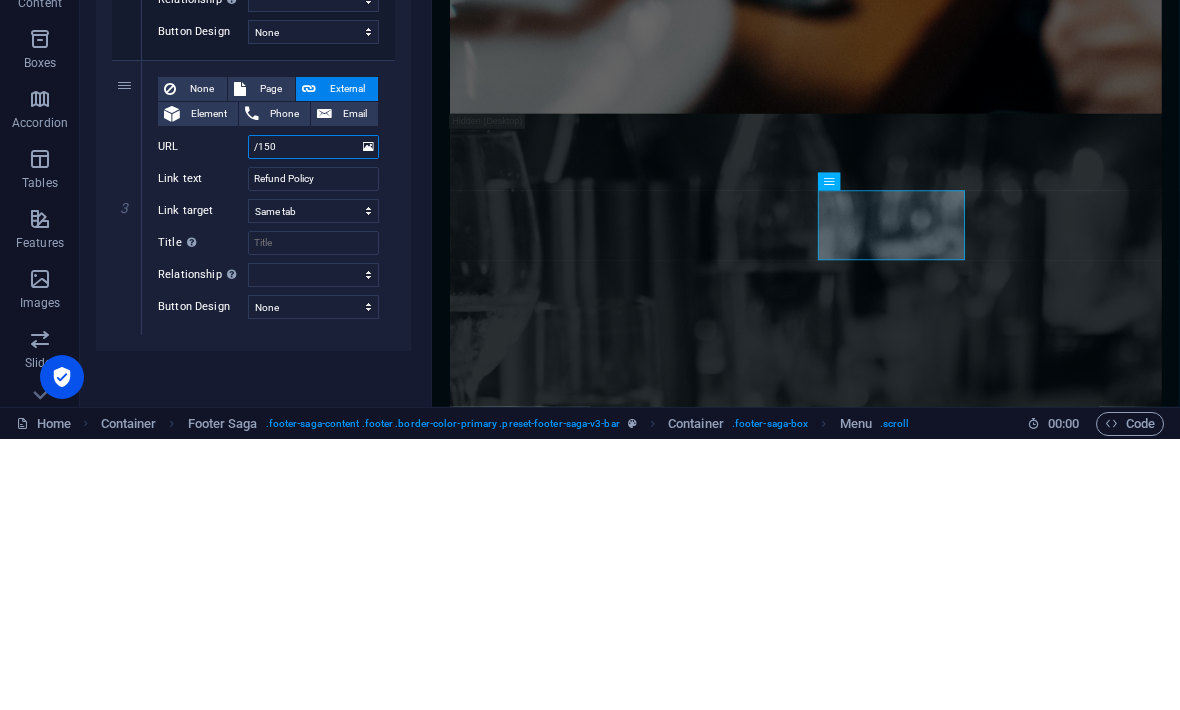 type on "/1504" 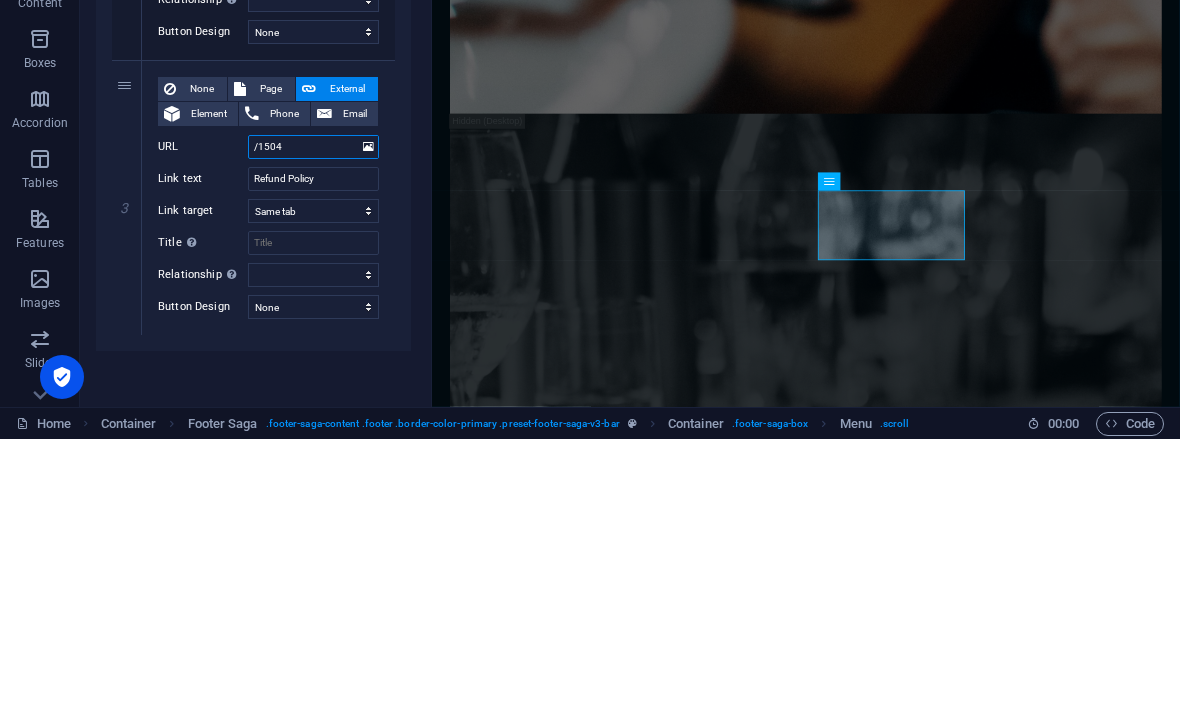 select 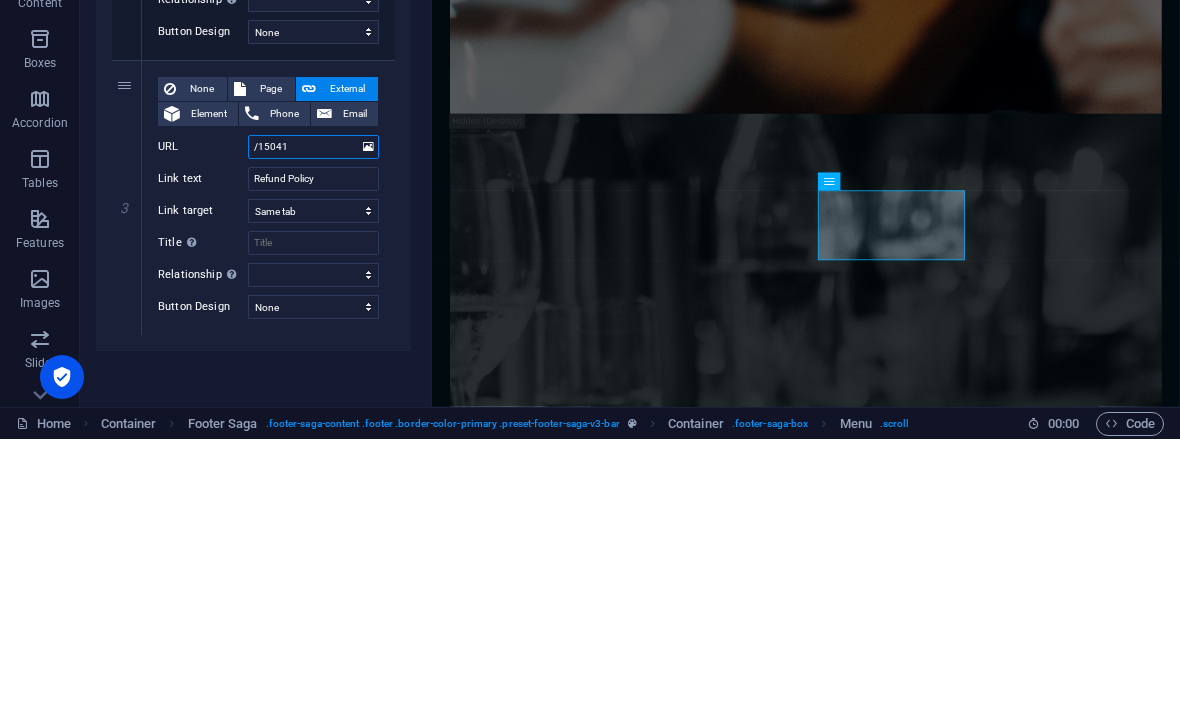 type on "/150412" 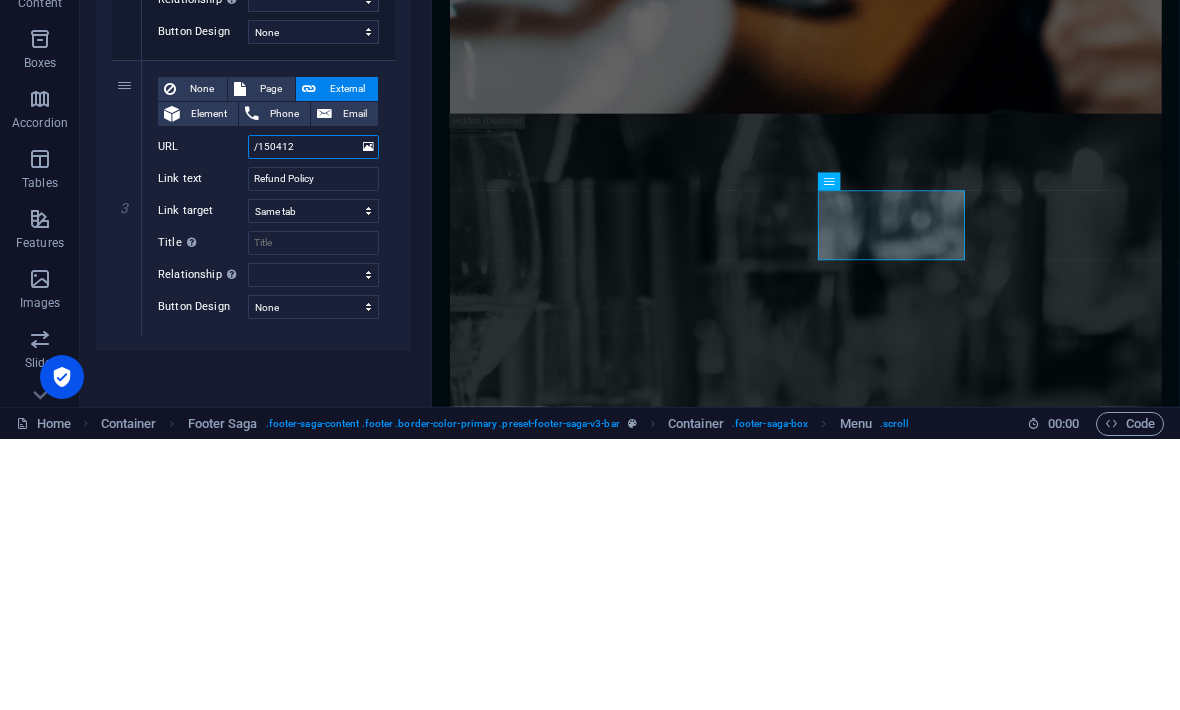 select 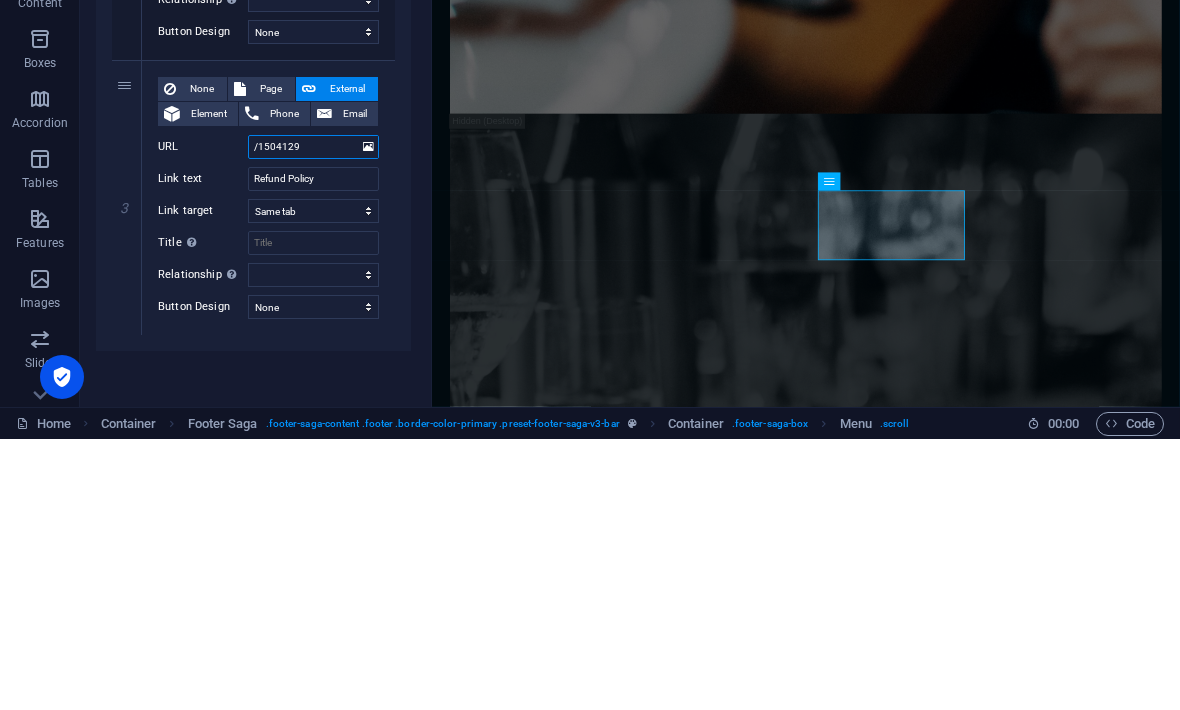 type on "/15041290" 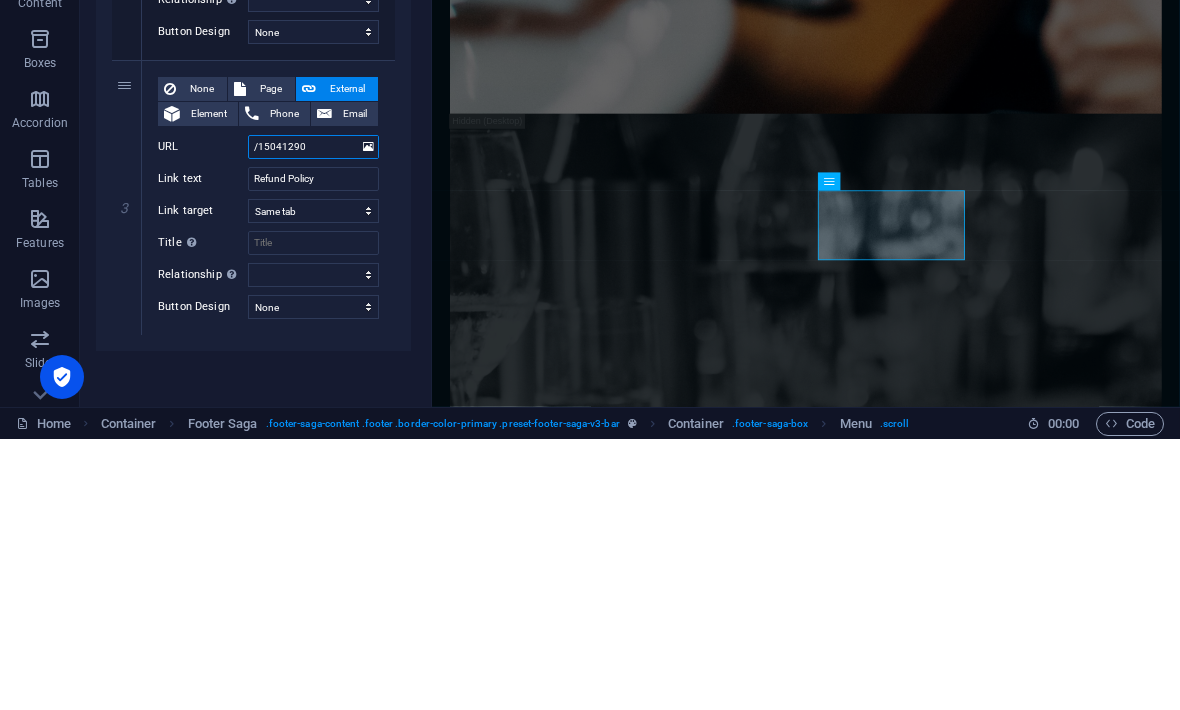 select 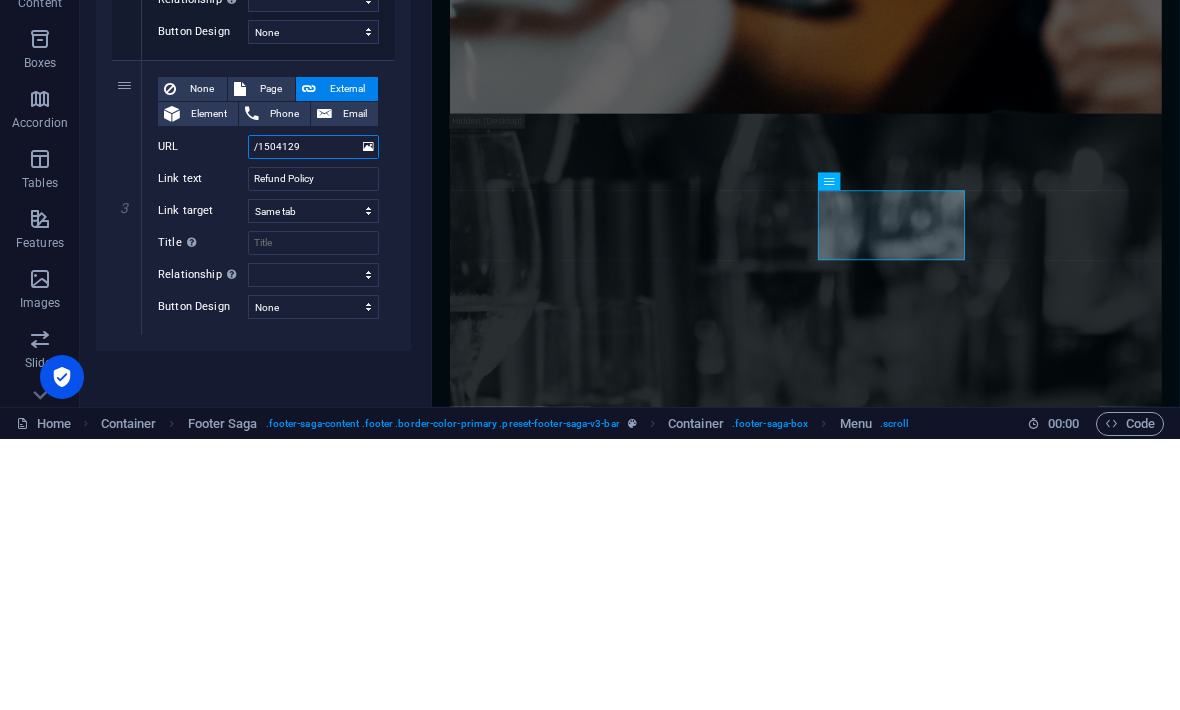 select 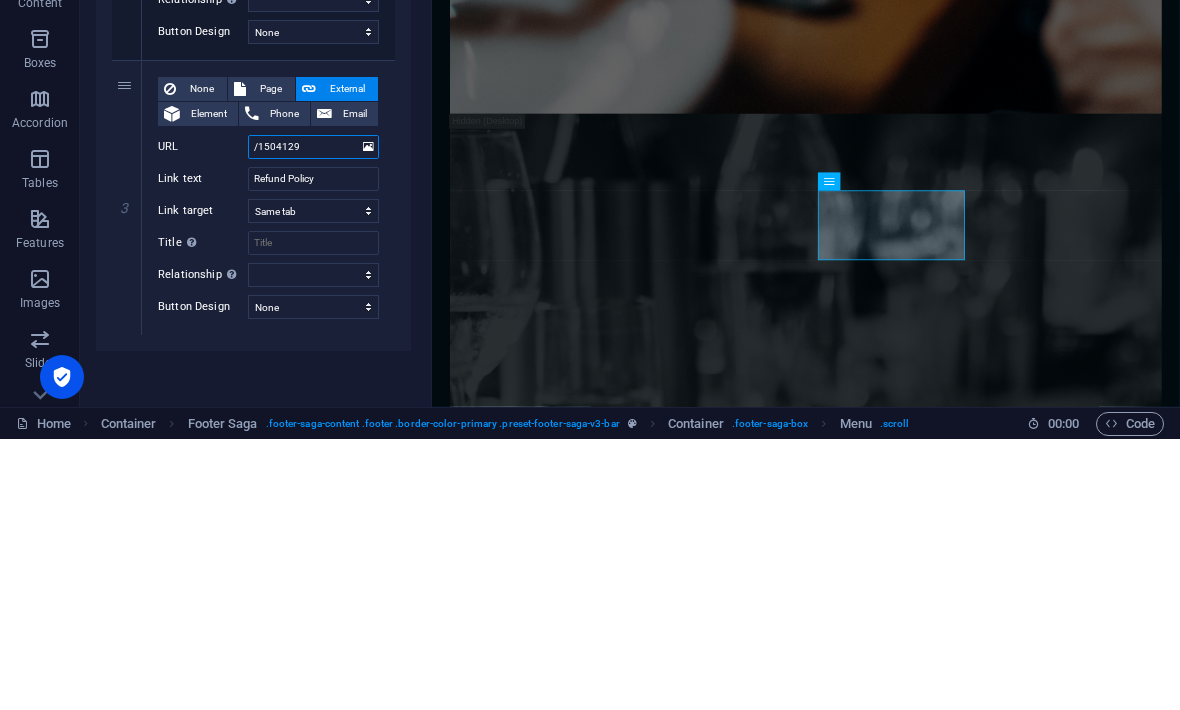 type on "/15041291" 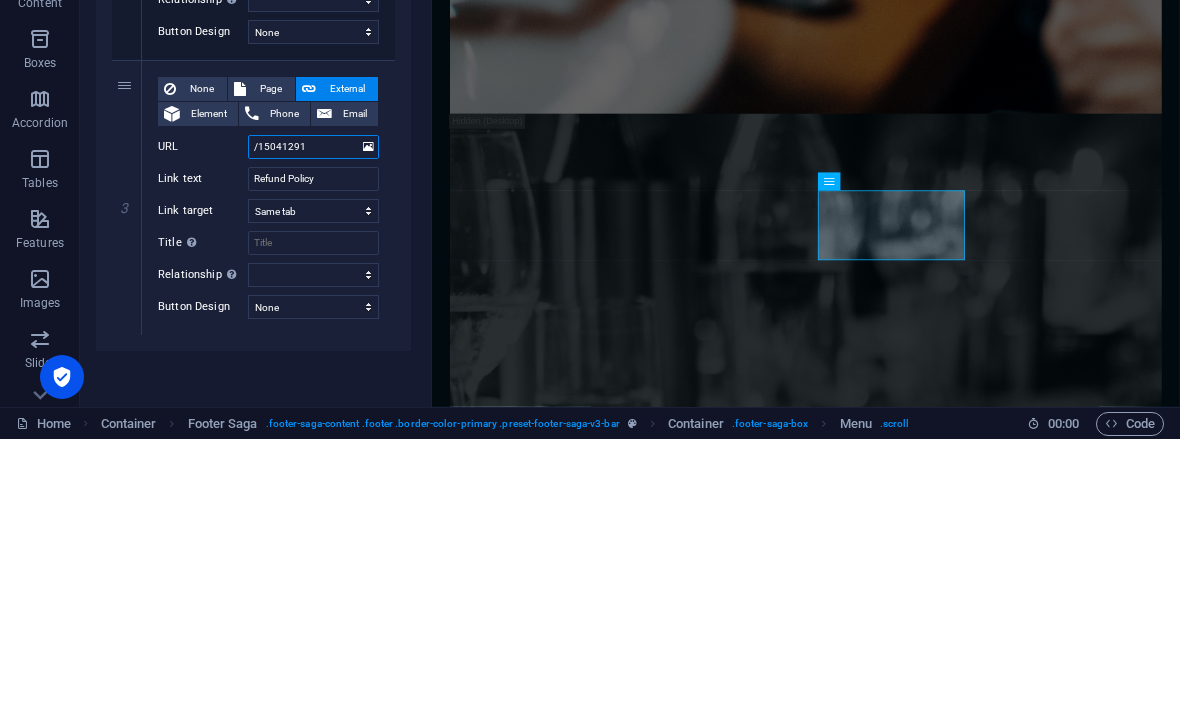 select 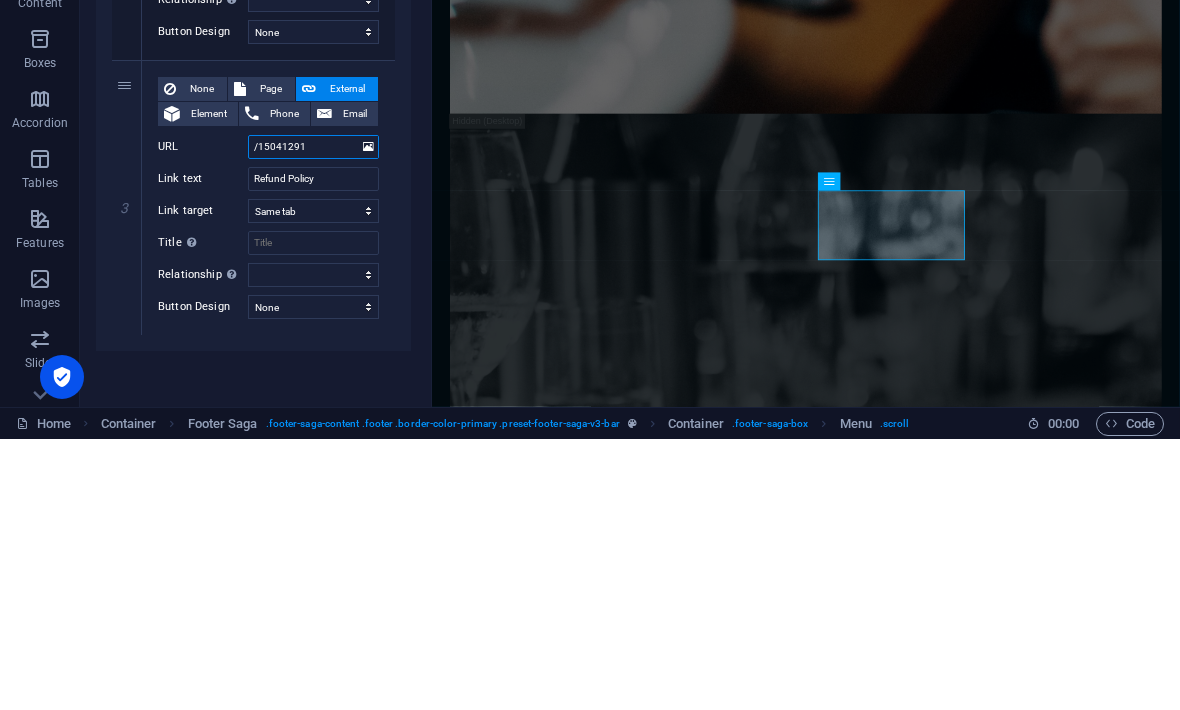 select 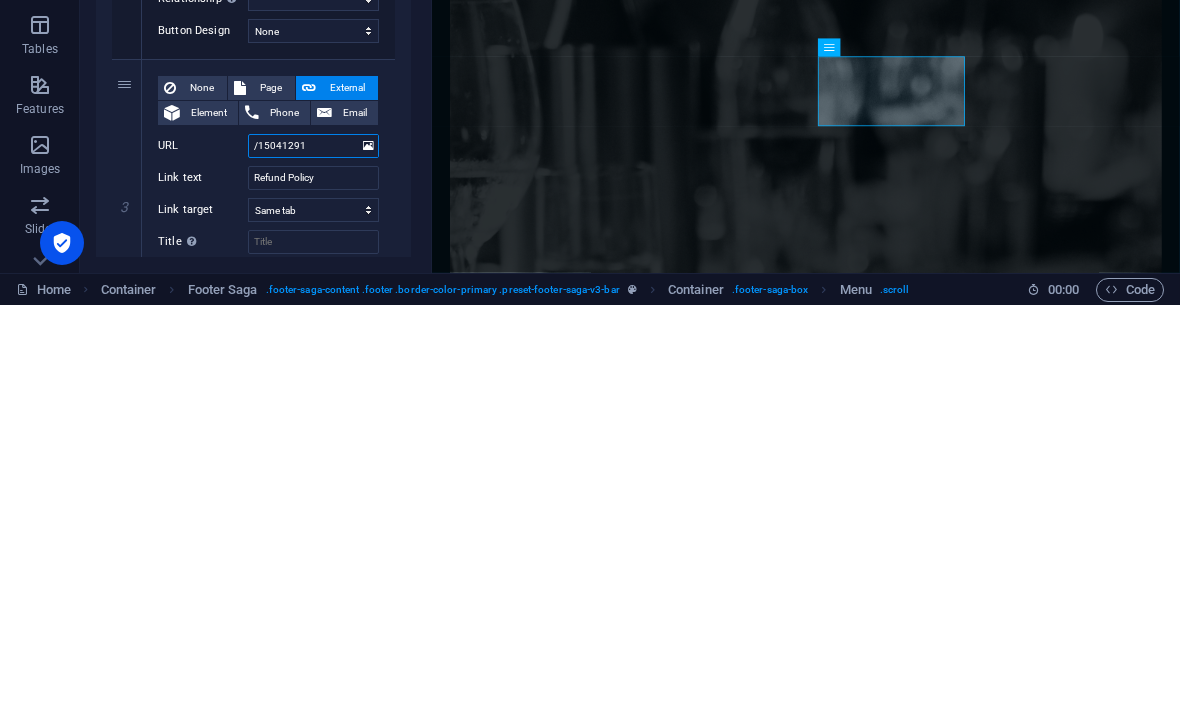 scroll, scrollTop: 461, scrollLeft: 0, axis: vertical 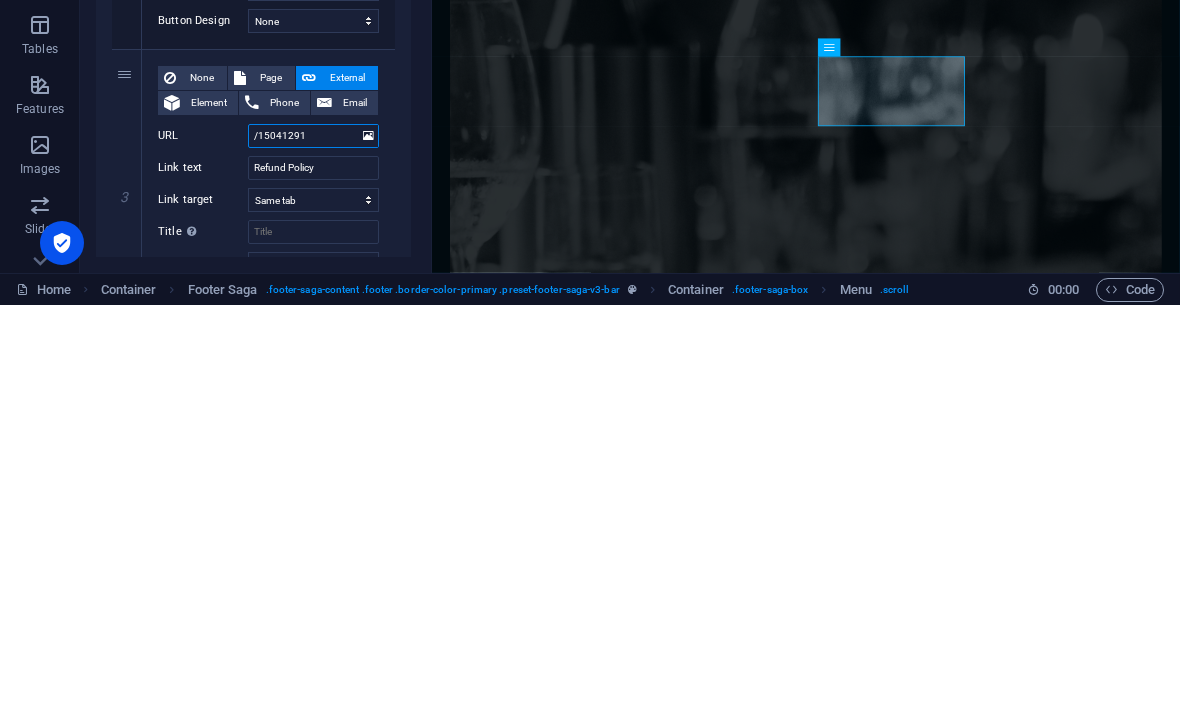 type on "/15041291" 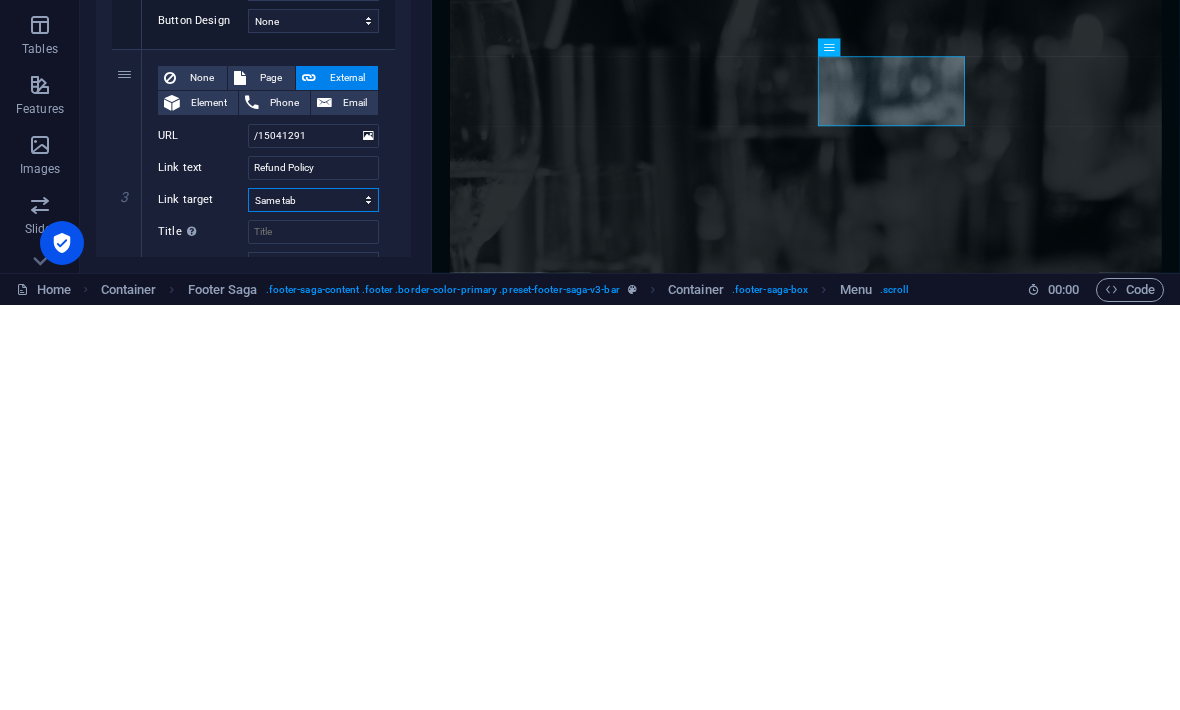 click on "New tab Same tab Overlay" at bounding box center (313, 605) 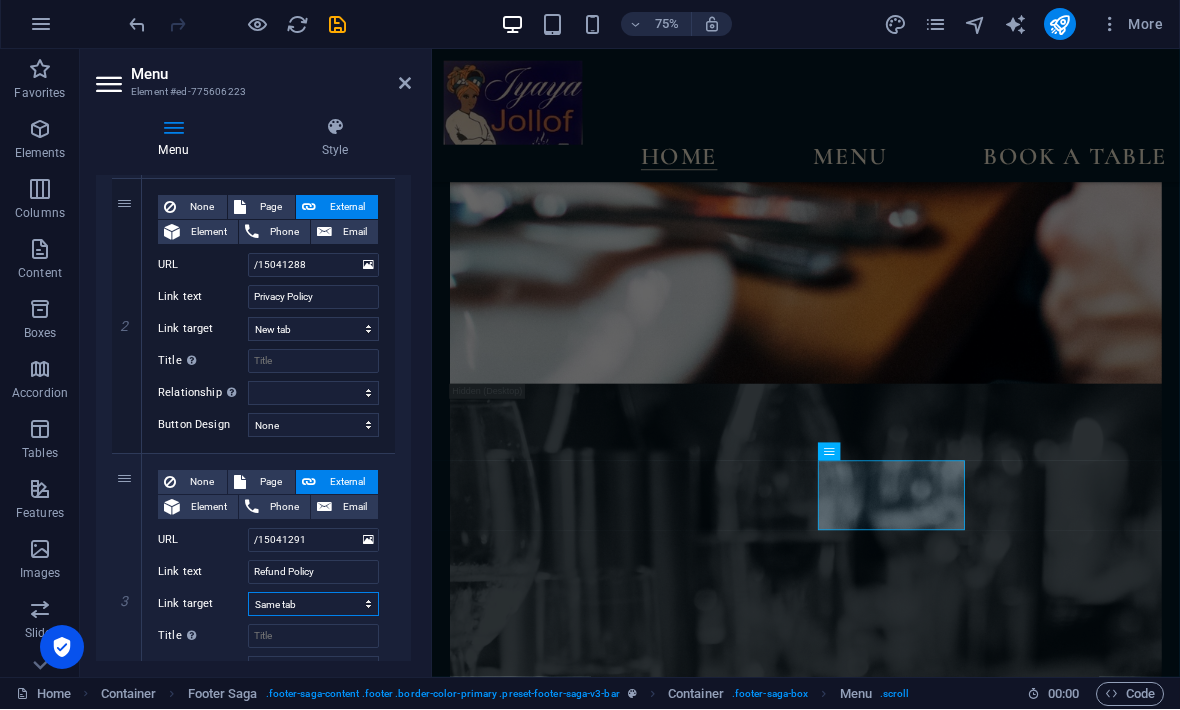 select on "blank" 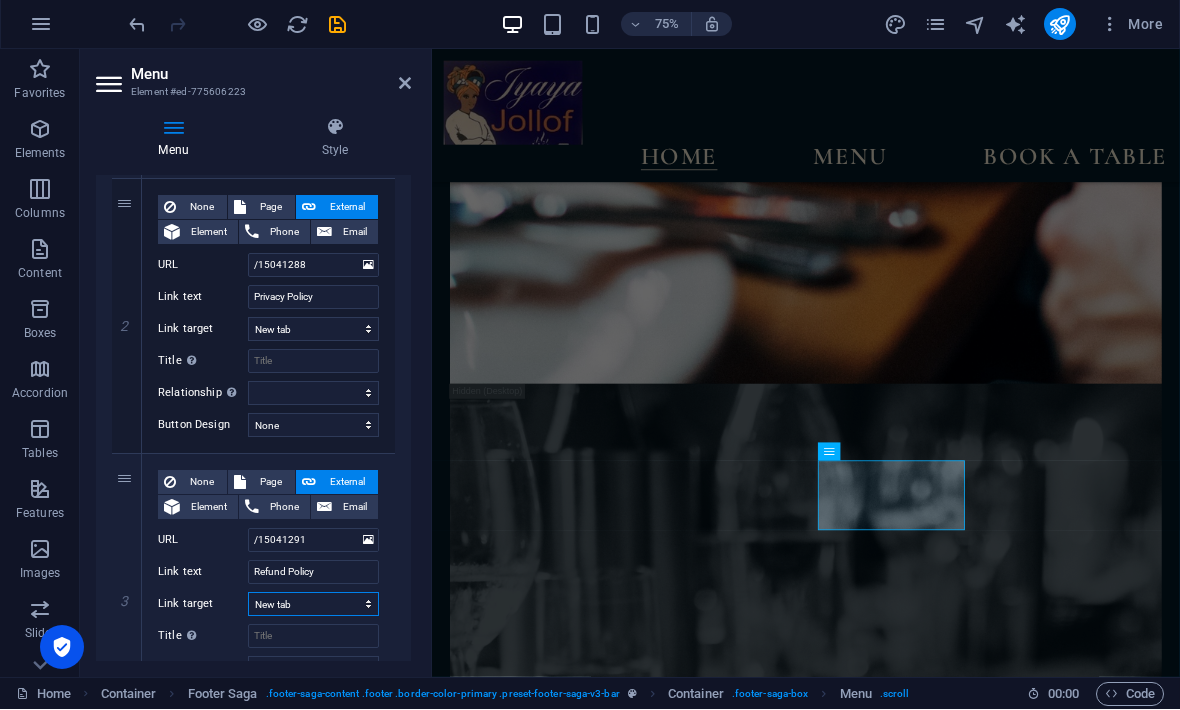 select 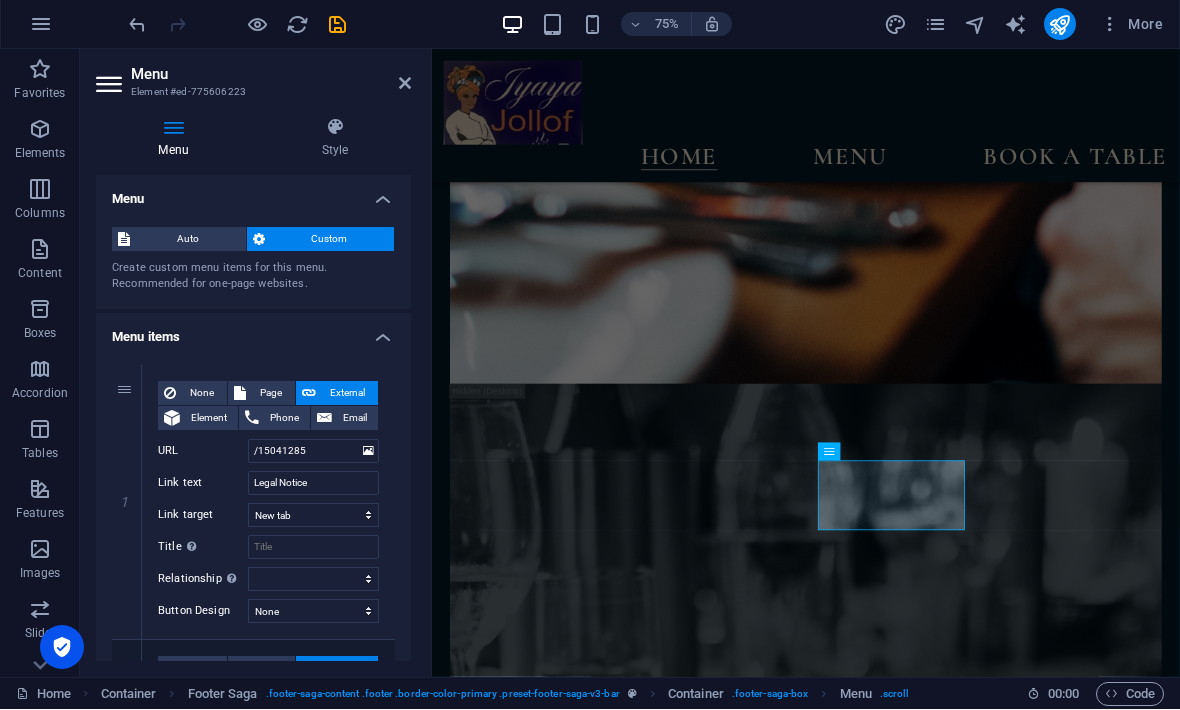 scroll, scrollTop: 0, scrollLeft: 0, axis: both 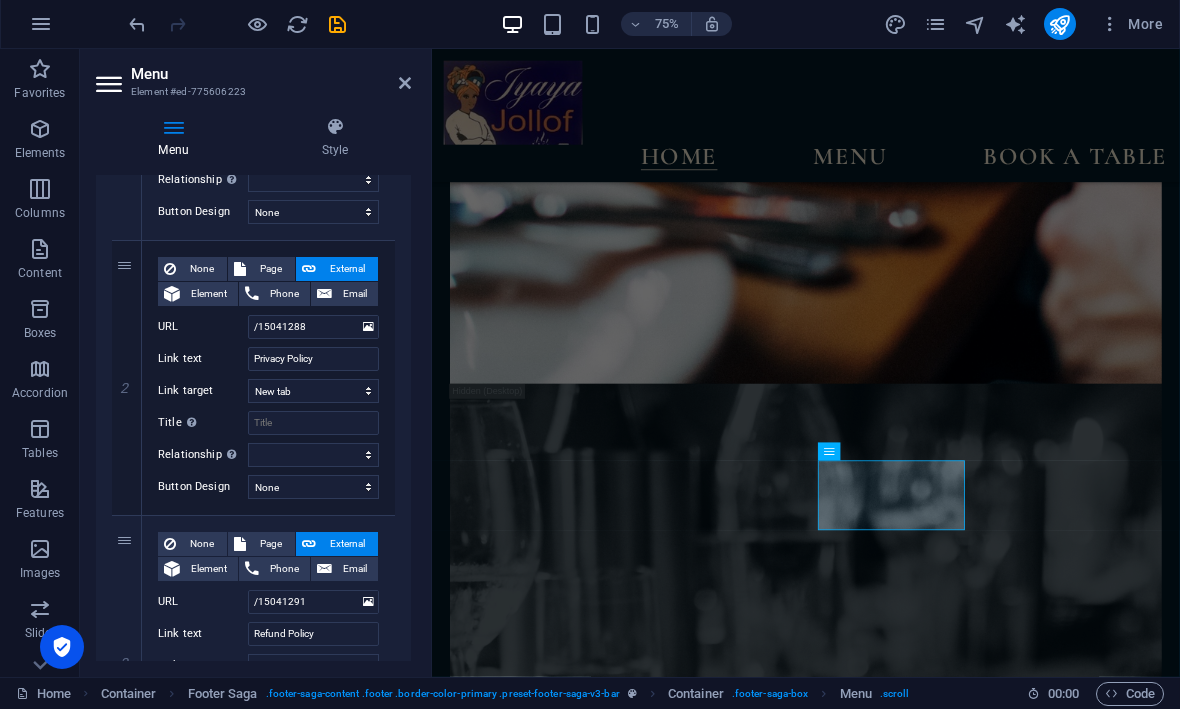 click on "Page" at bounding box center [270, 270] 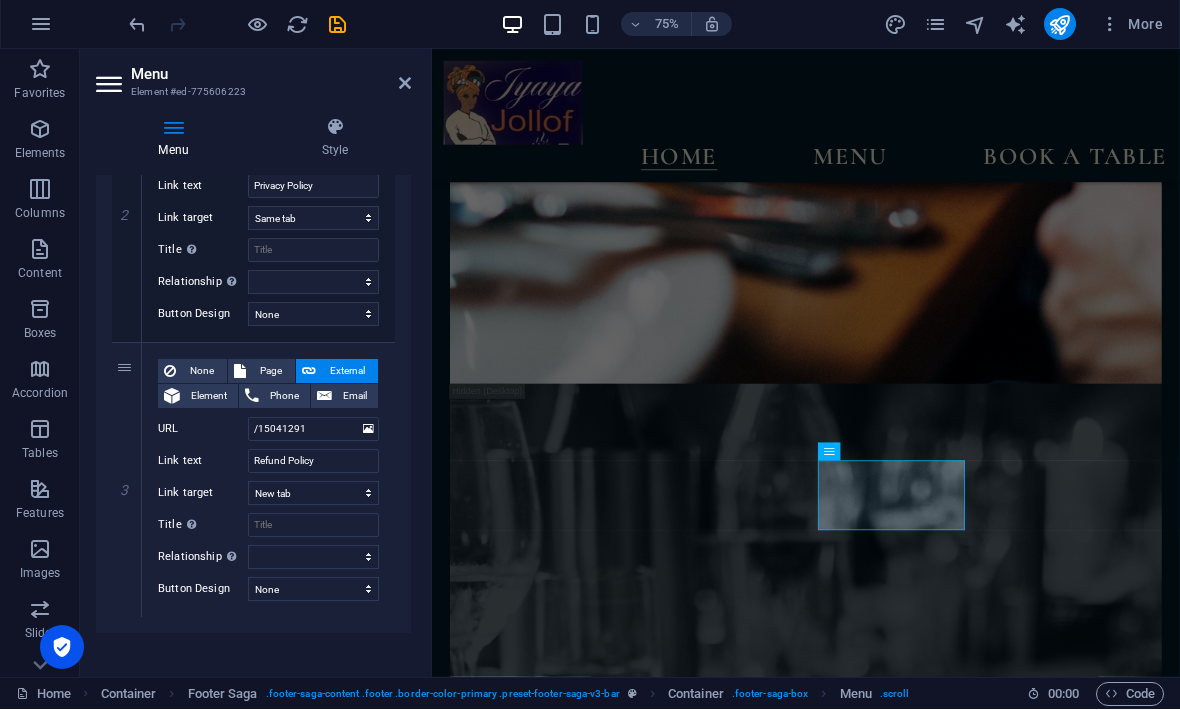 scroll, scrollTop: 574, scrollLeft: 0, axis: vertical 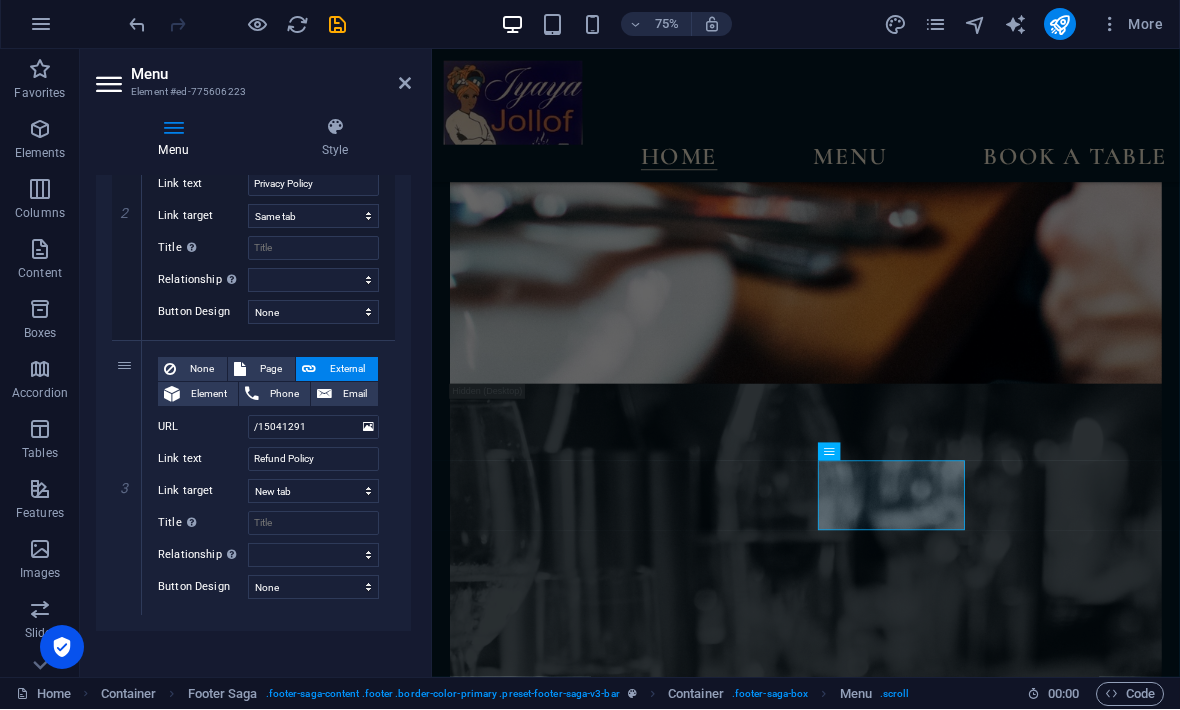 click on "Page" at bounding box center [270, 370] 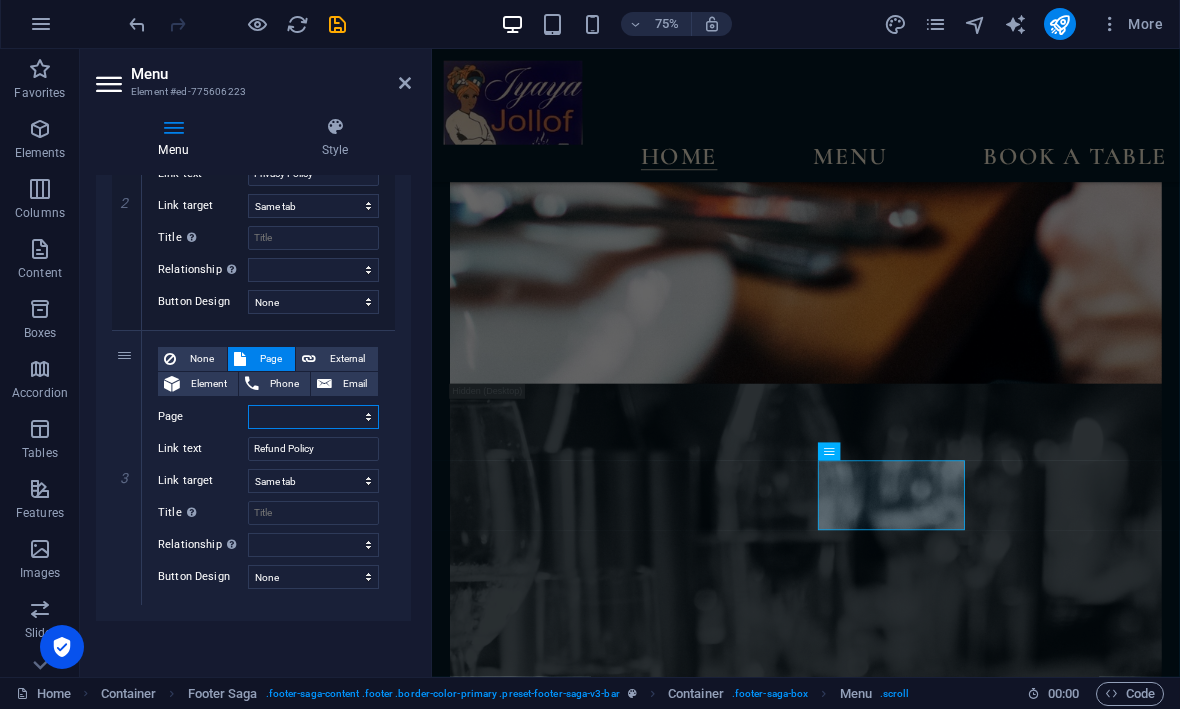 scroll, scrollTop: 585, scrollLeft: 0, axis: vertical 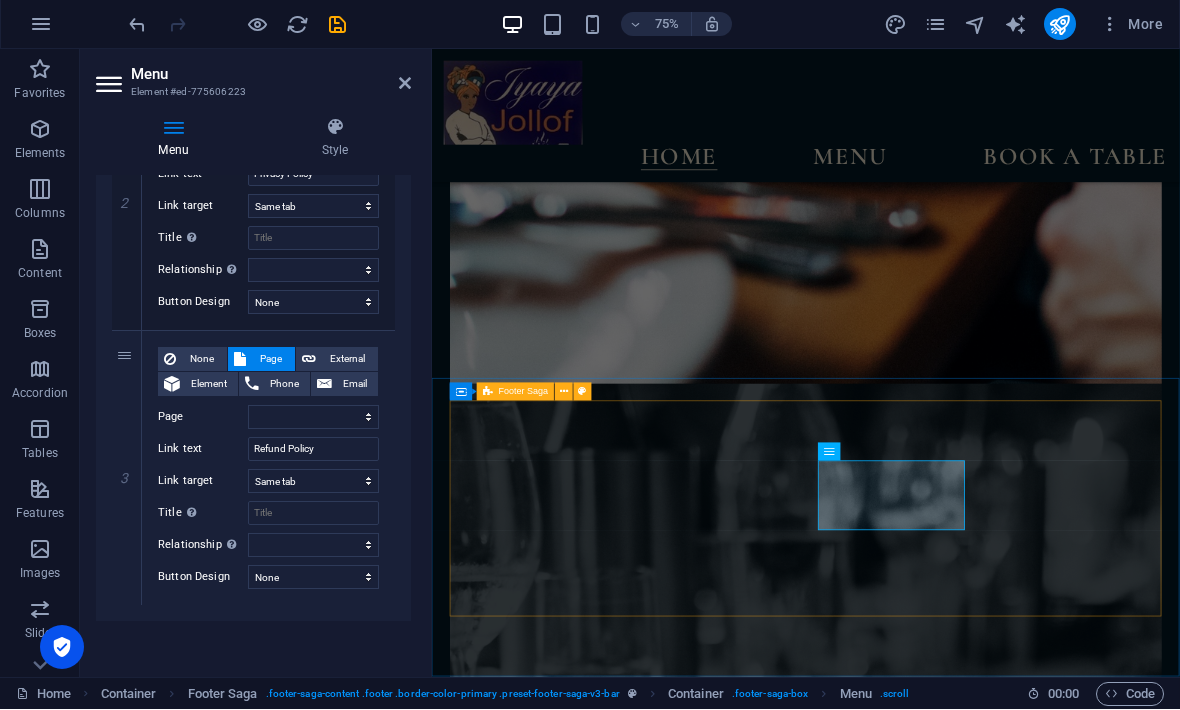 click on "Treat yourself to an ultimate variety of enjoying a buffet of West African  cuisine experience. Quick Links Home Menu Book a table Details Legal Notice Privacy Policy Refund Policy Contact [PHONE_NUMBER] [EMAIL_ADDRESS][DOMAIN_NAME] 10:00 AM - 01:00 AM" at bounding box center [930, 11533] 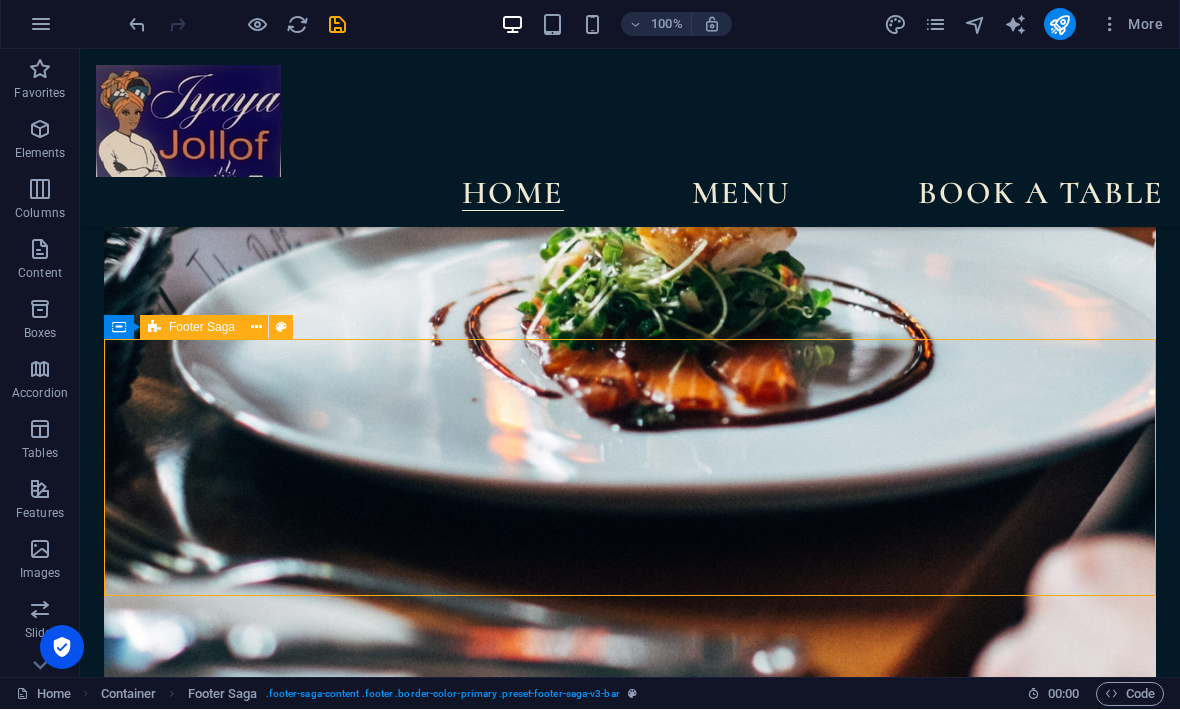 scroll, scrollTop: 8570, scrollLeft: 0, axis: vertical 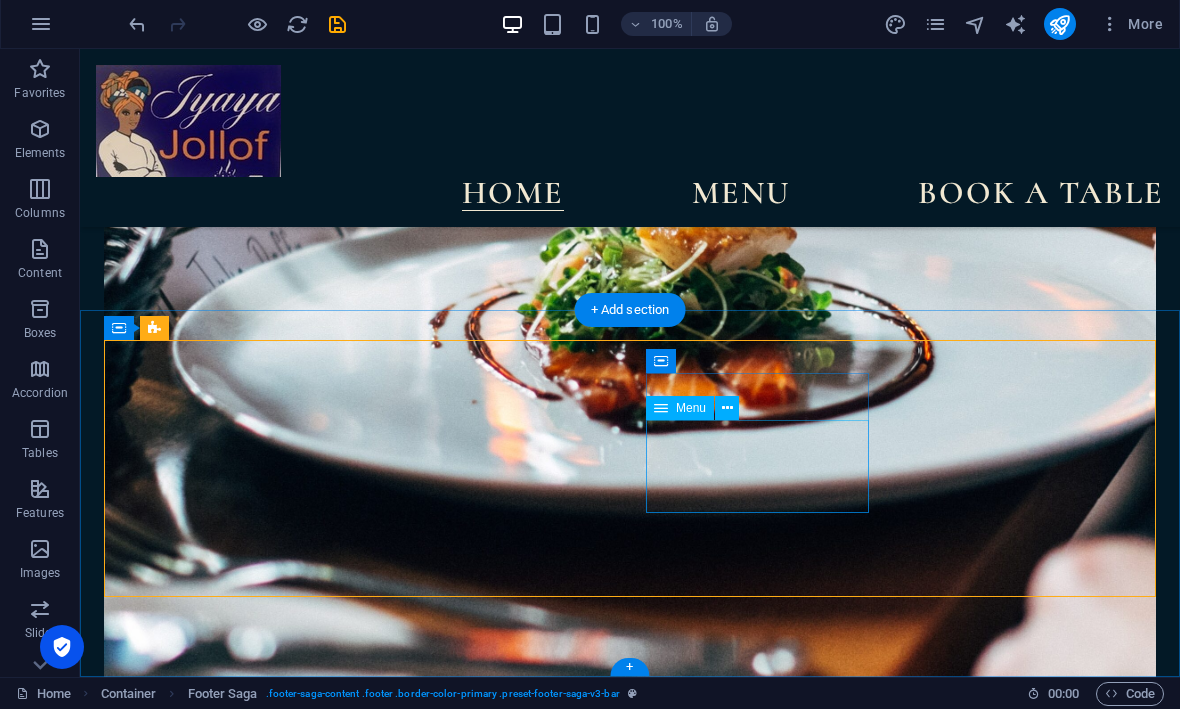 click on "Legal Notice Privacy Policy Refund Policy" at bounding box center [248, 12344] 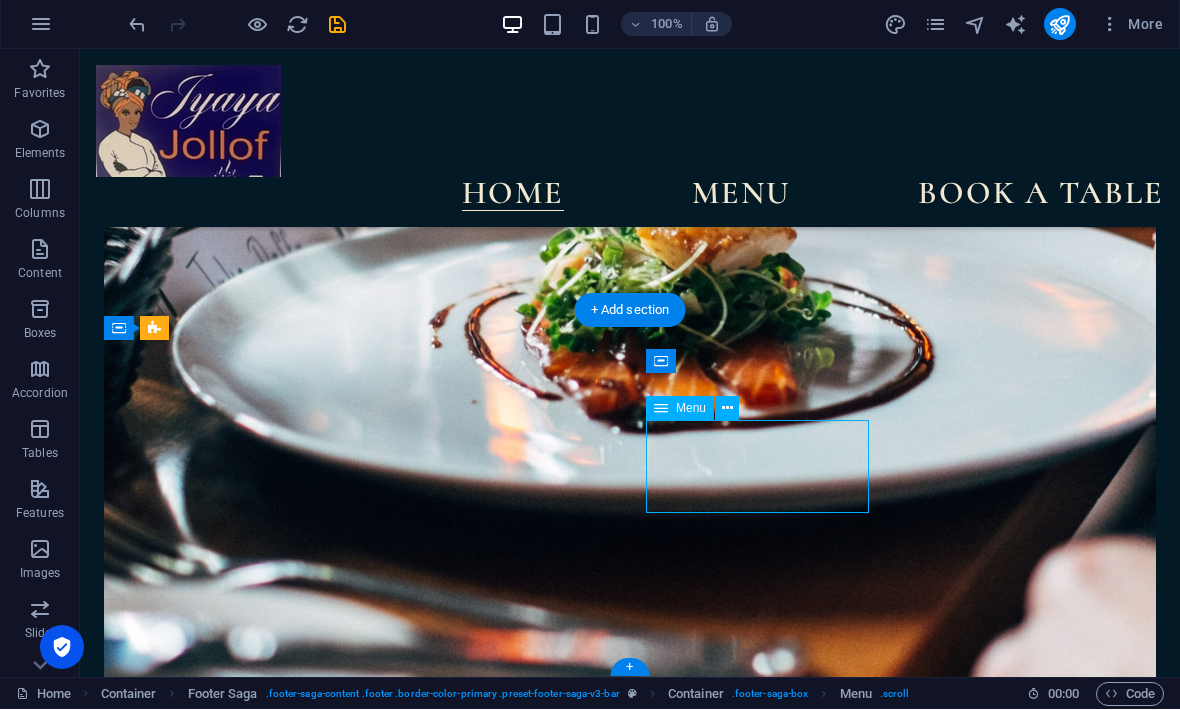 click on "Legal Notice Privacy Policy Refund Policy" at bounding box center (248, 12344) 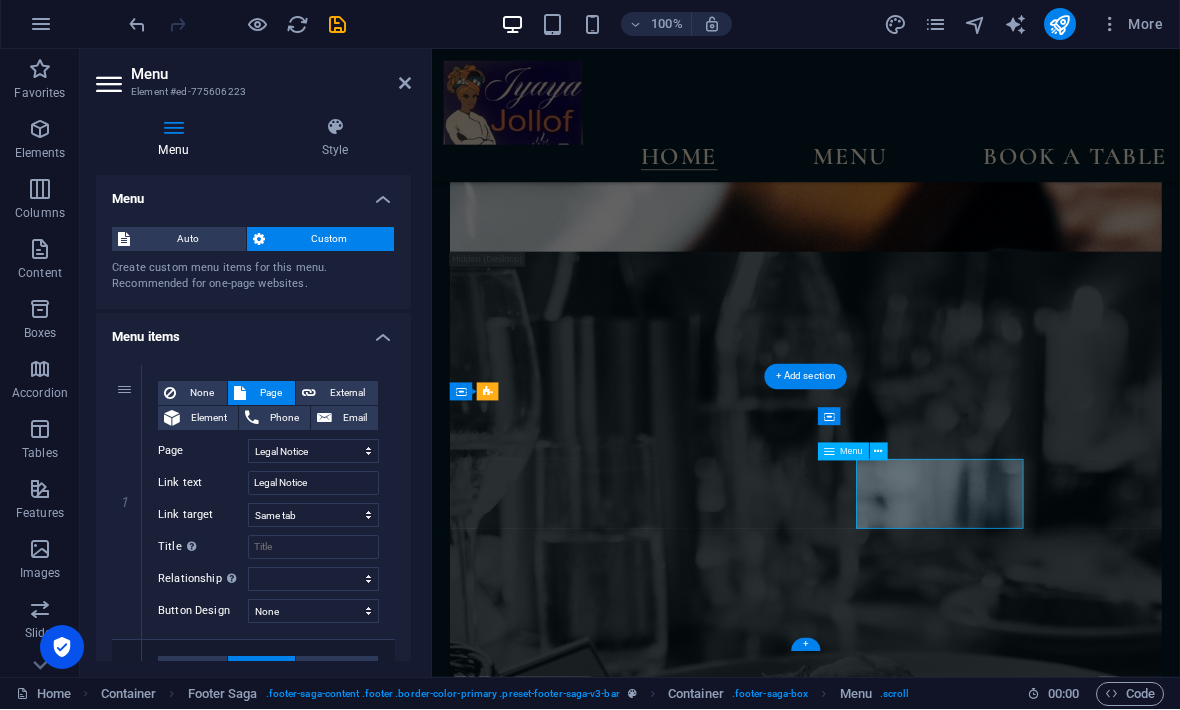 scroll, scrollTop: 8394, scrollLeft: 0, axis: vertical 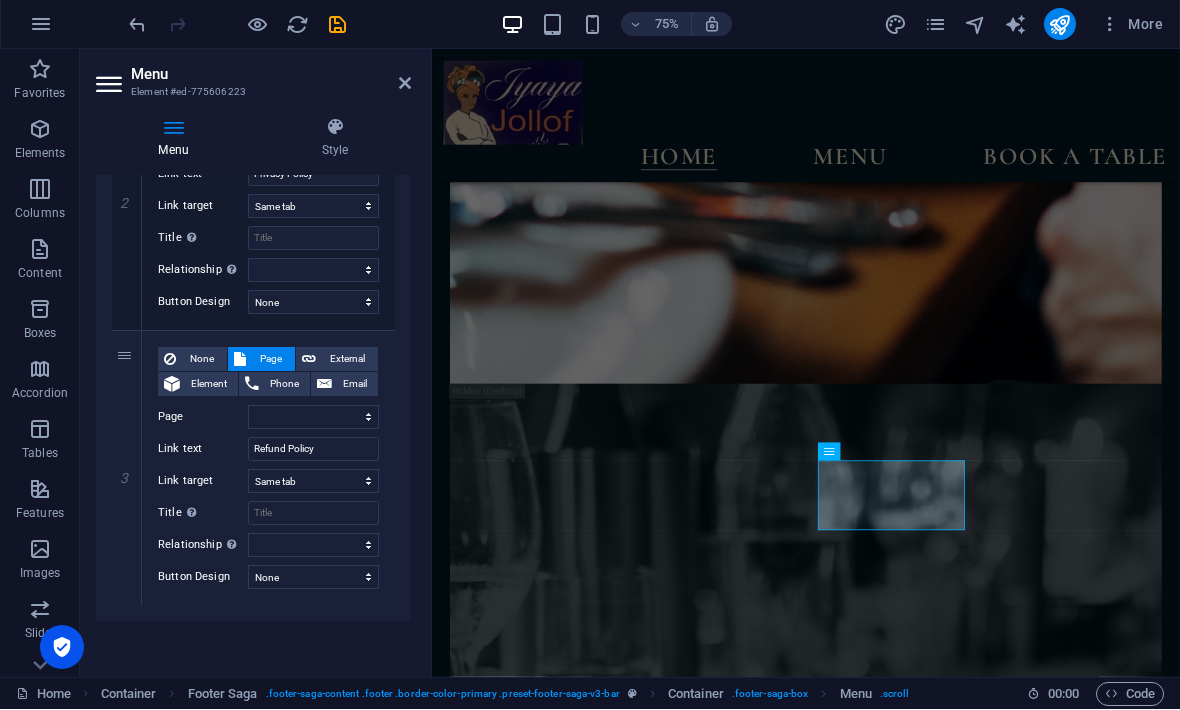 click on "External" at bounding box center [347, 360] 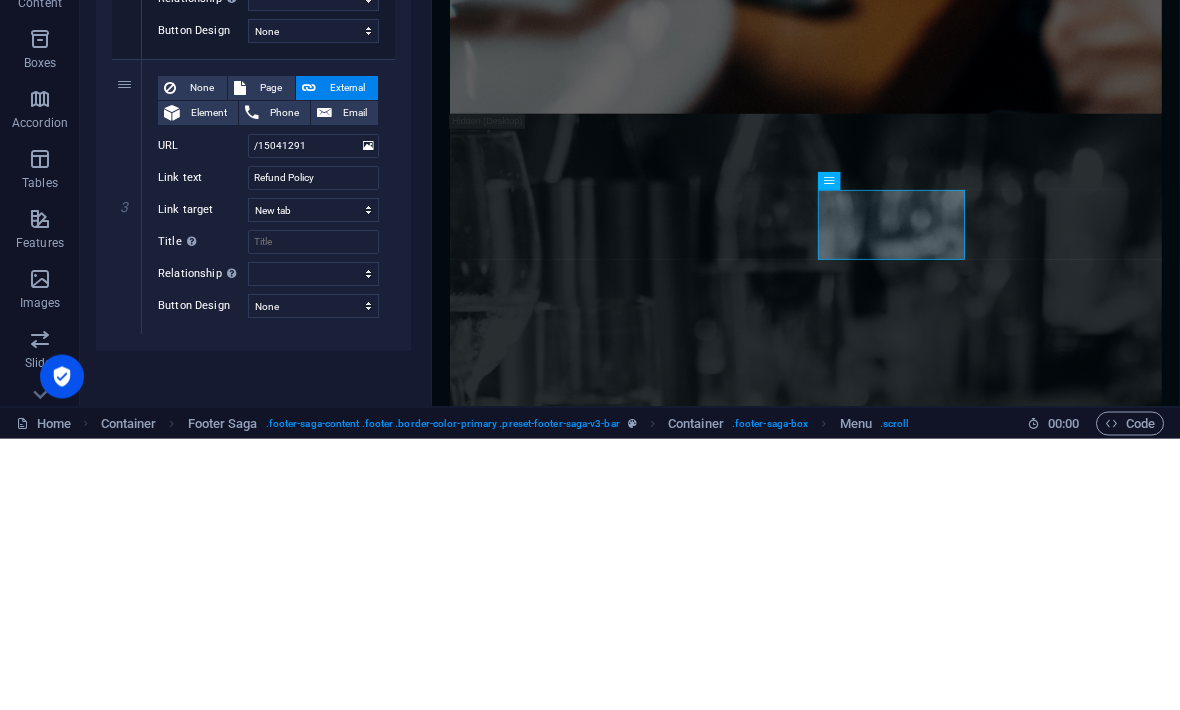 click on "Page" at bounding box center (270, 360) 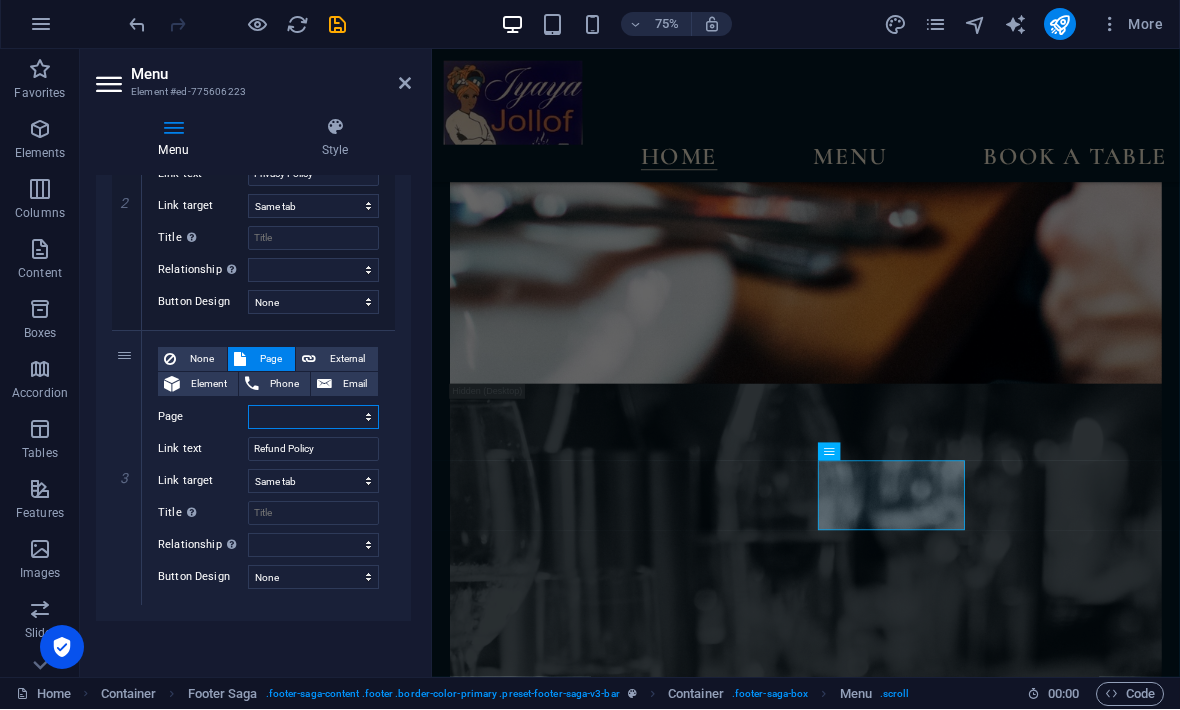click on "Home Menu Book a table Legal Notice Privacy" at bounding box center [313, 418] 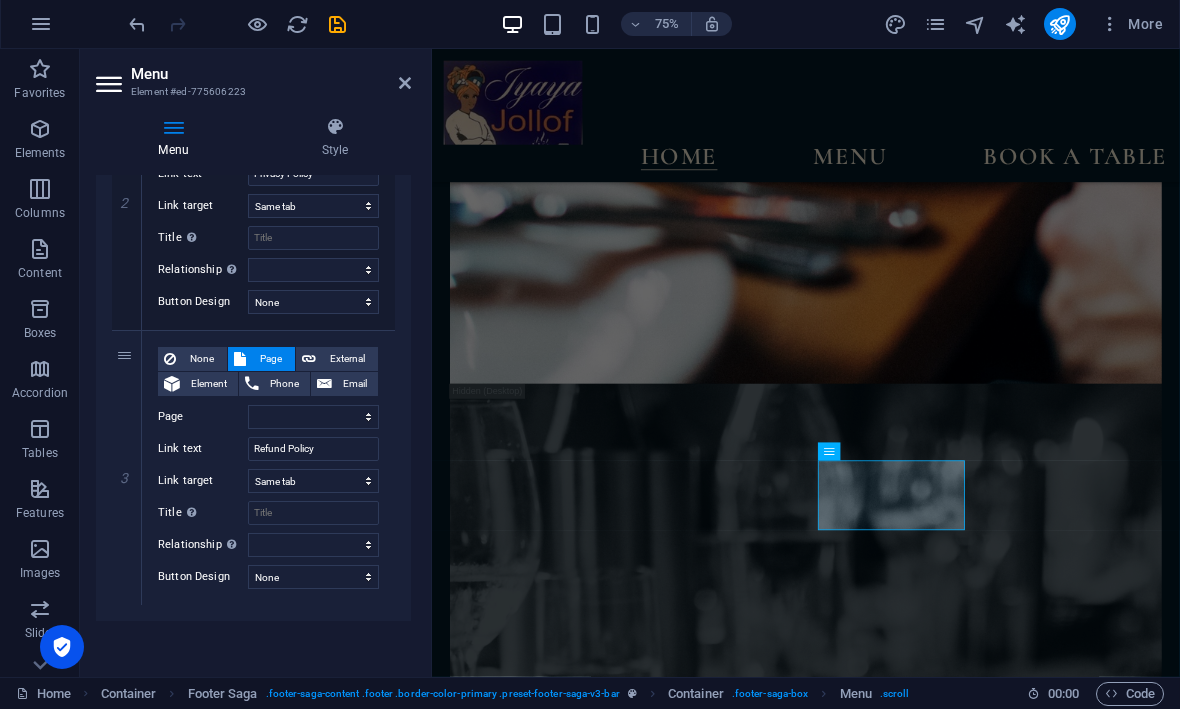 click at bounding box center (935, 25) 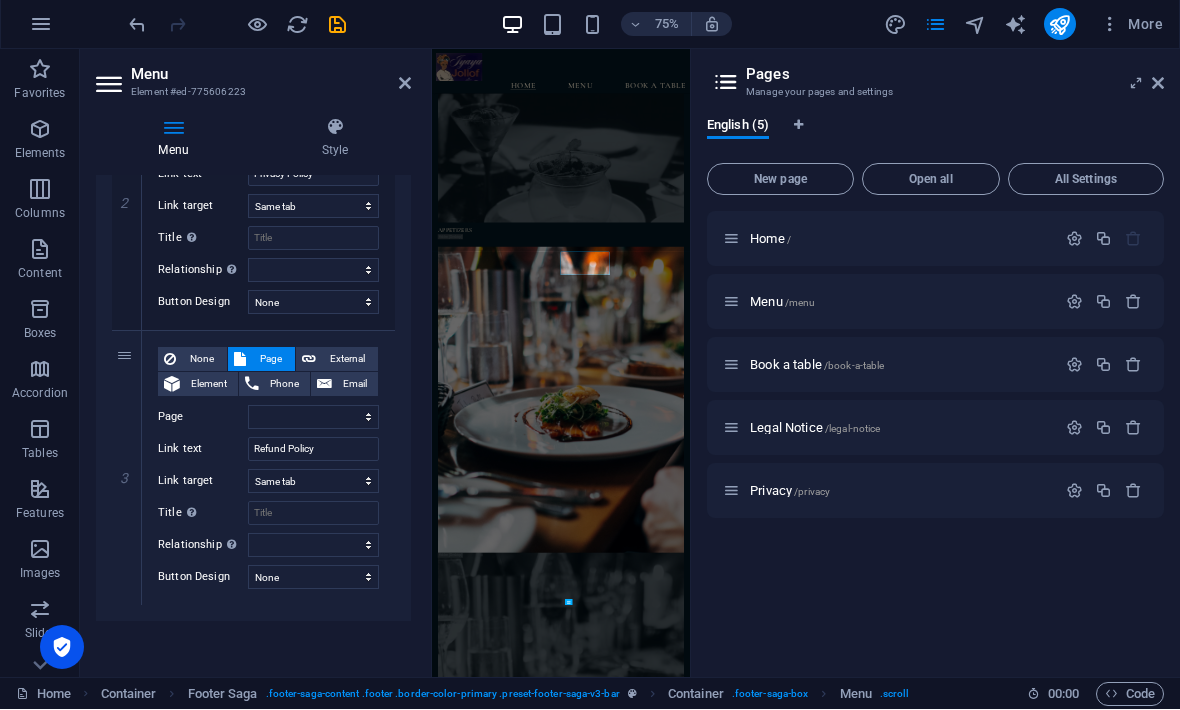 scroll, scrollTop: 8132, scrollLeft: 0, axis: vertical 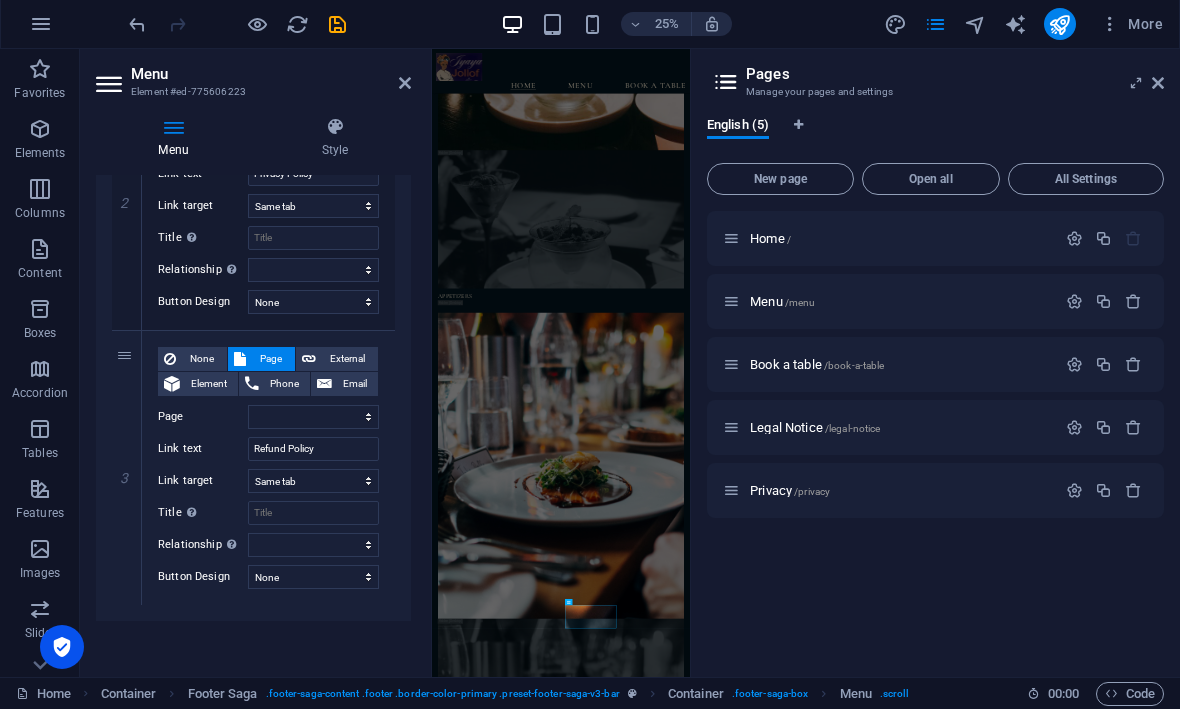 click on "Open all" at bounding box center [931, 180] 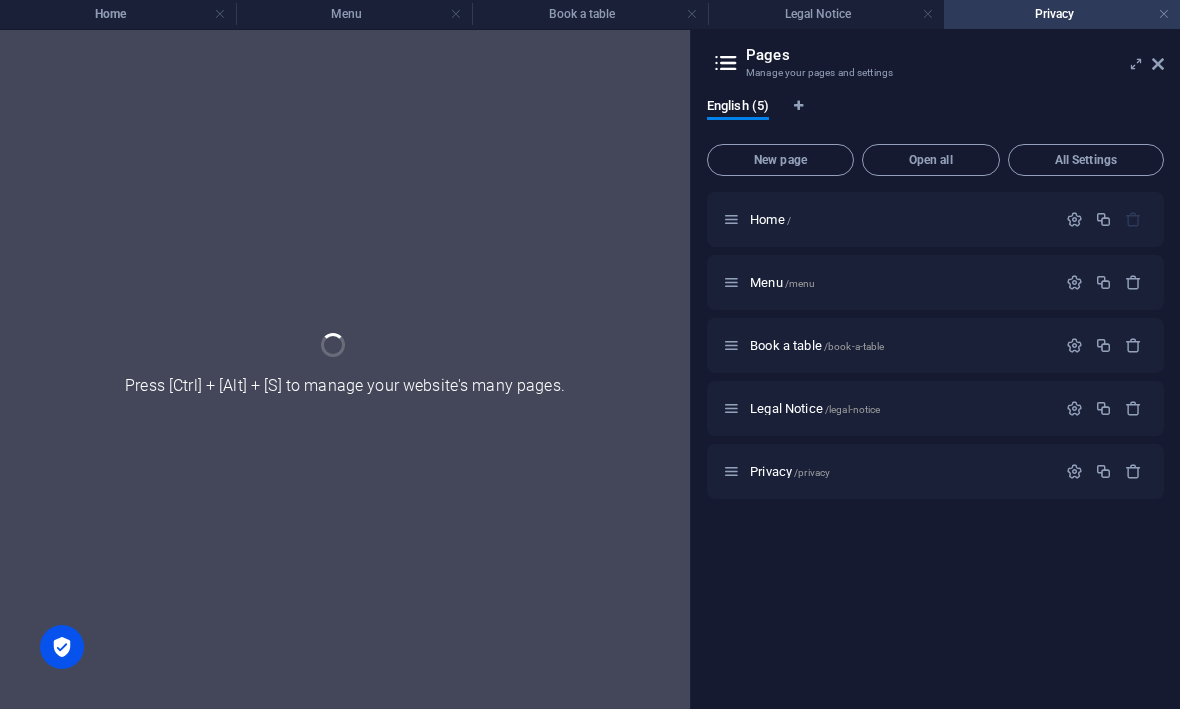 scroll, scrollTop: 7928, scrollLeft: 0, axis: vertical 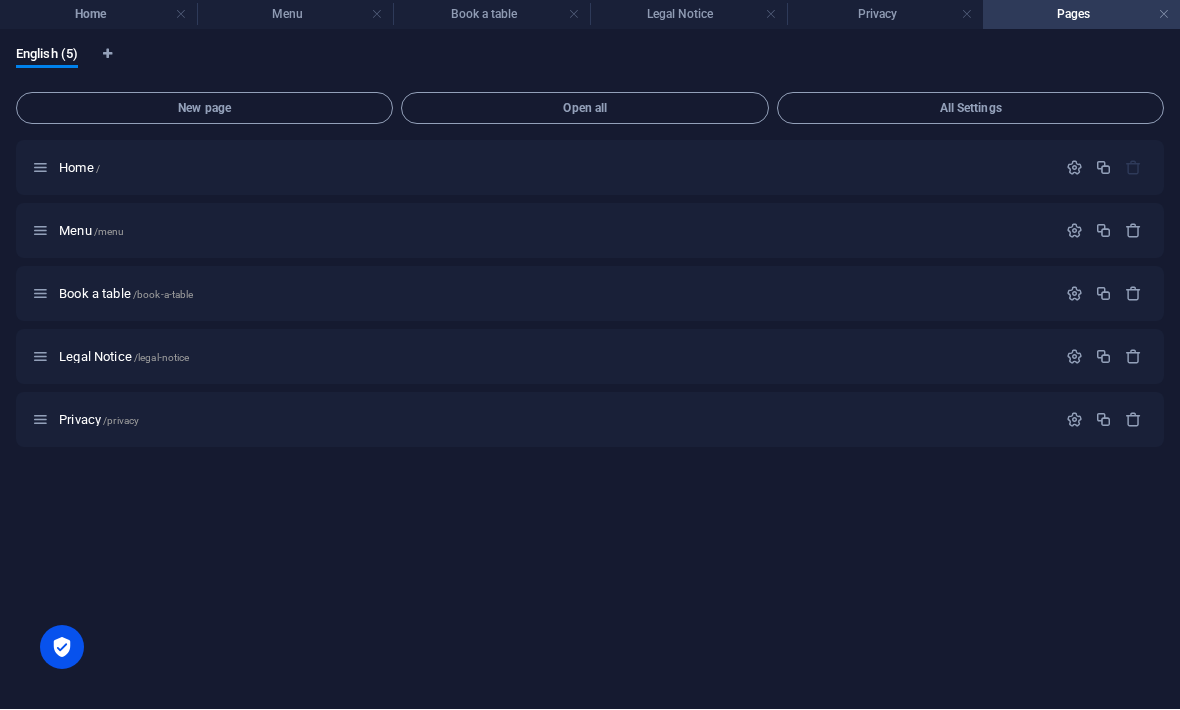 click on "Home" at bounding box center [98, 15] 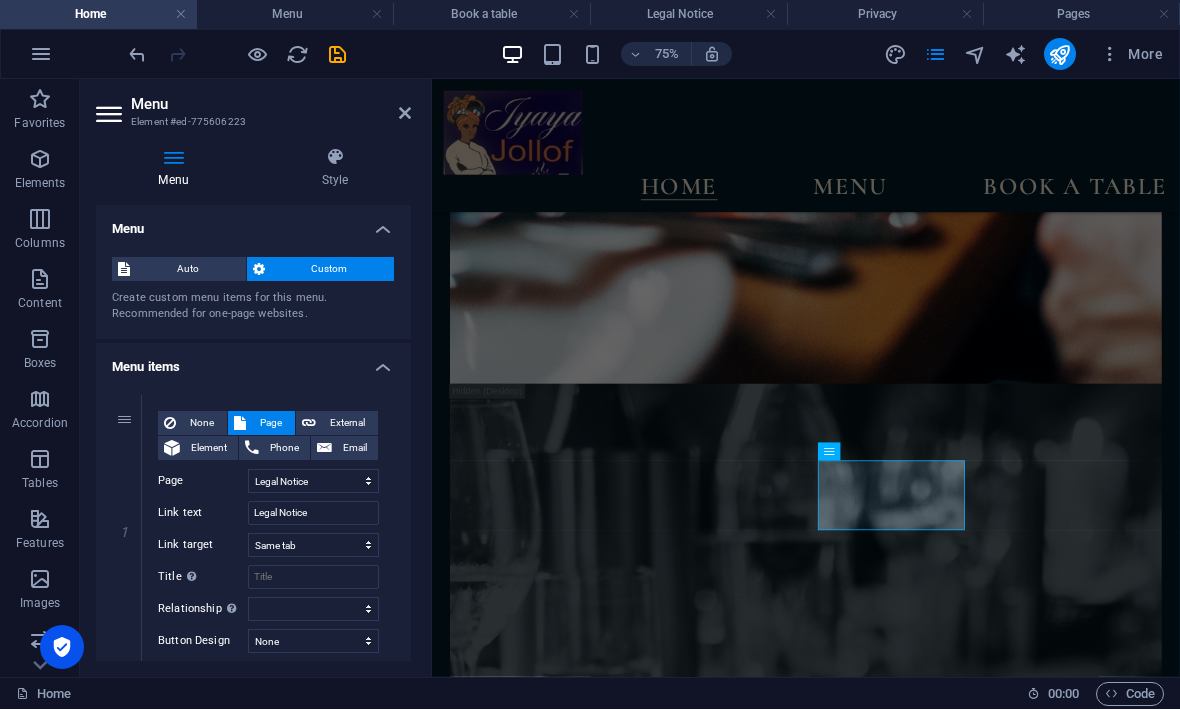 scroll, scrollTop: 0, scrollLeft: 0, axis: both 